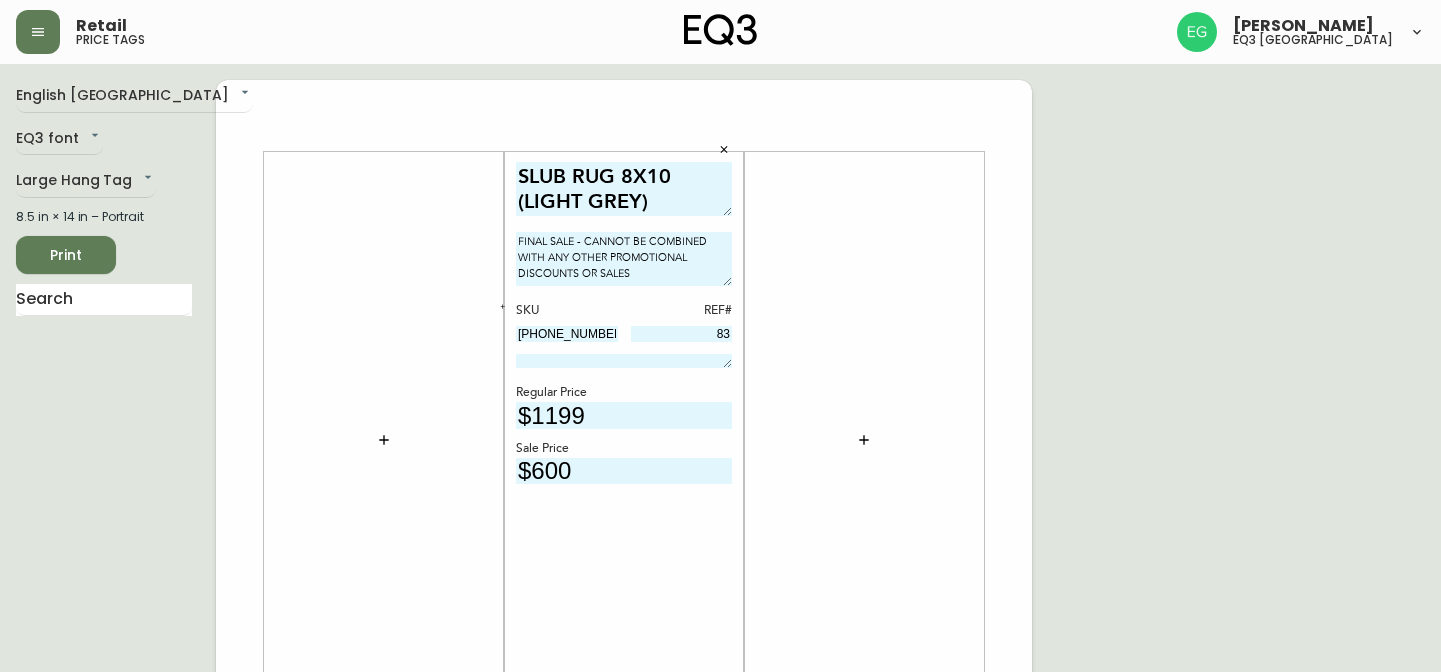 scroll, scrollTop: 0, scrollLeft: 0, axis: both 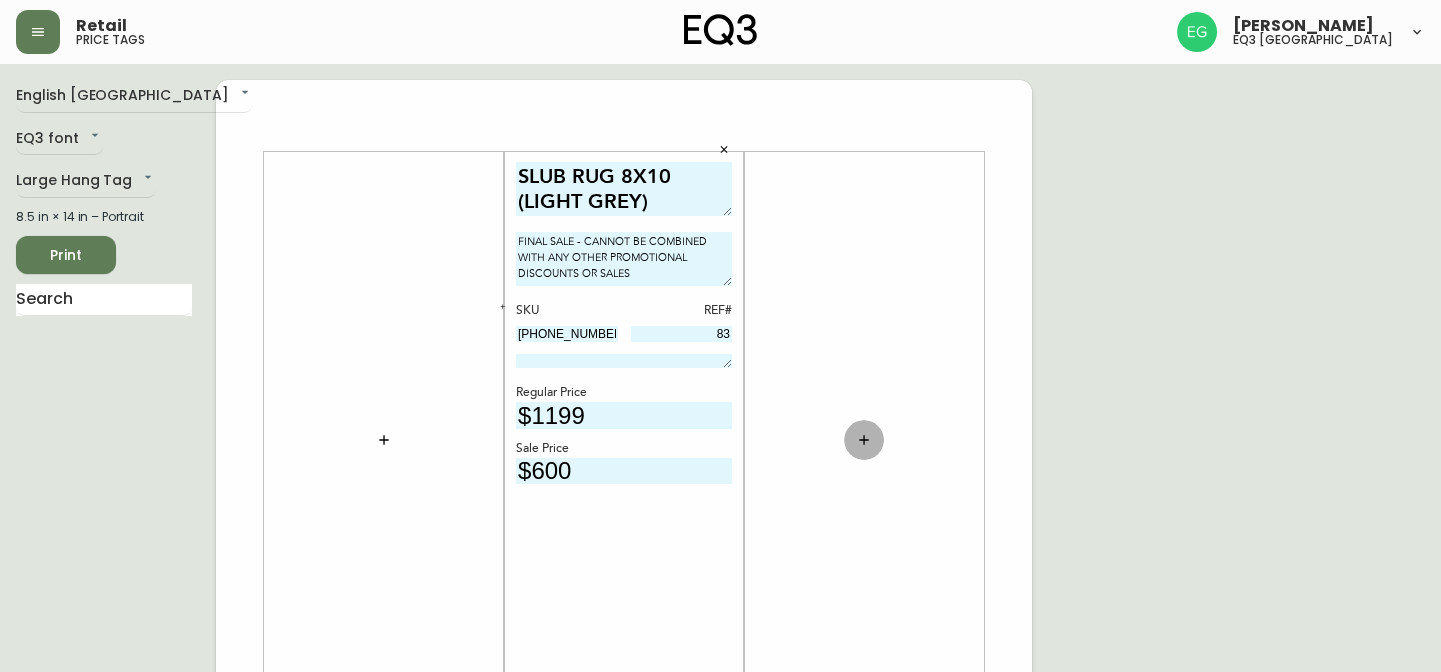 click 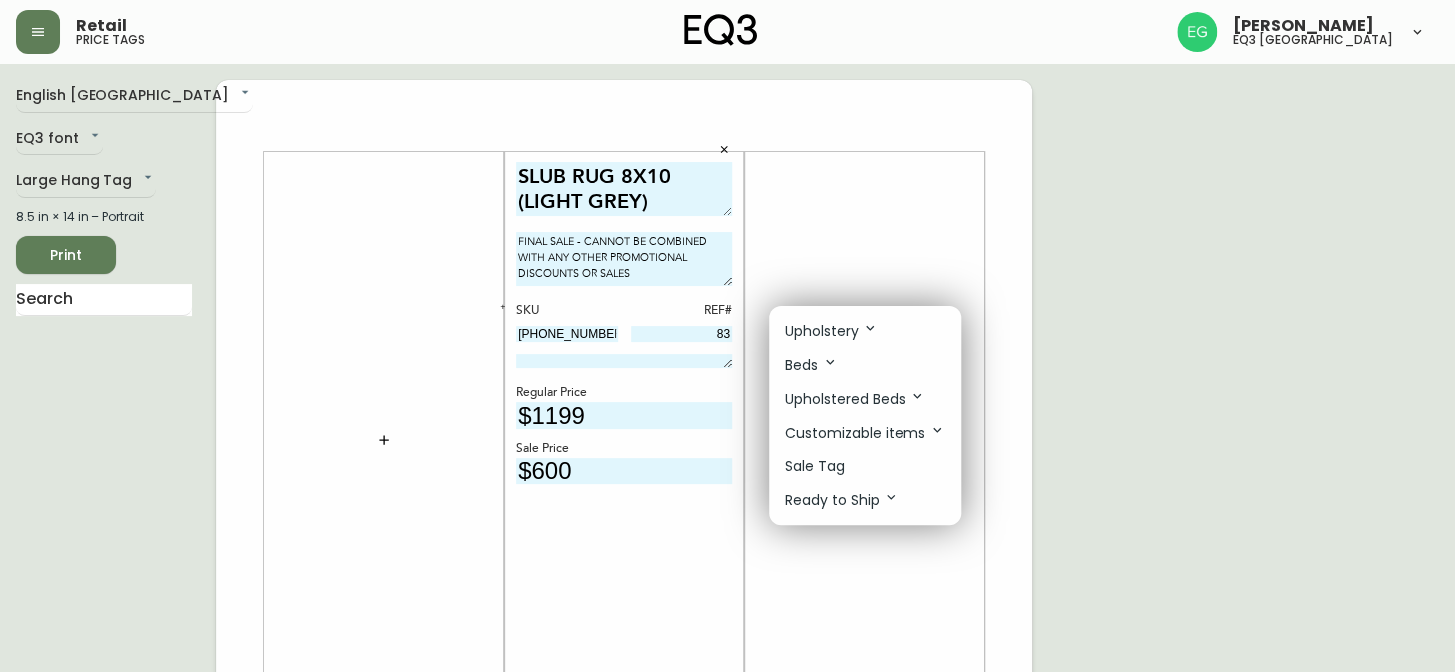 click at bounding box center [727, 336] 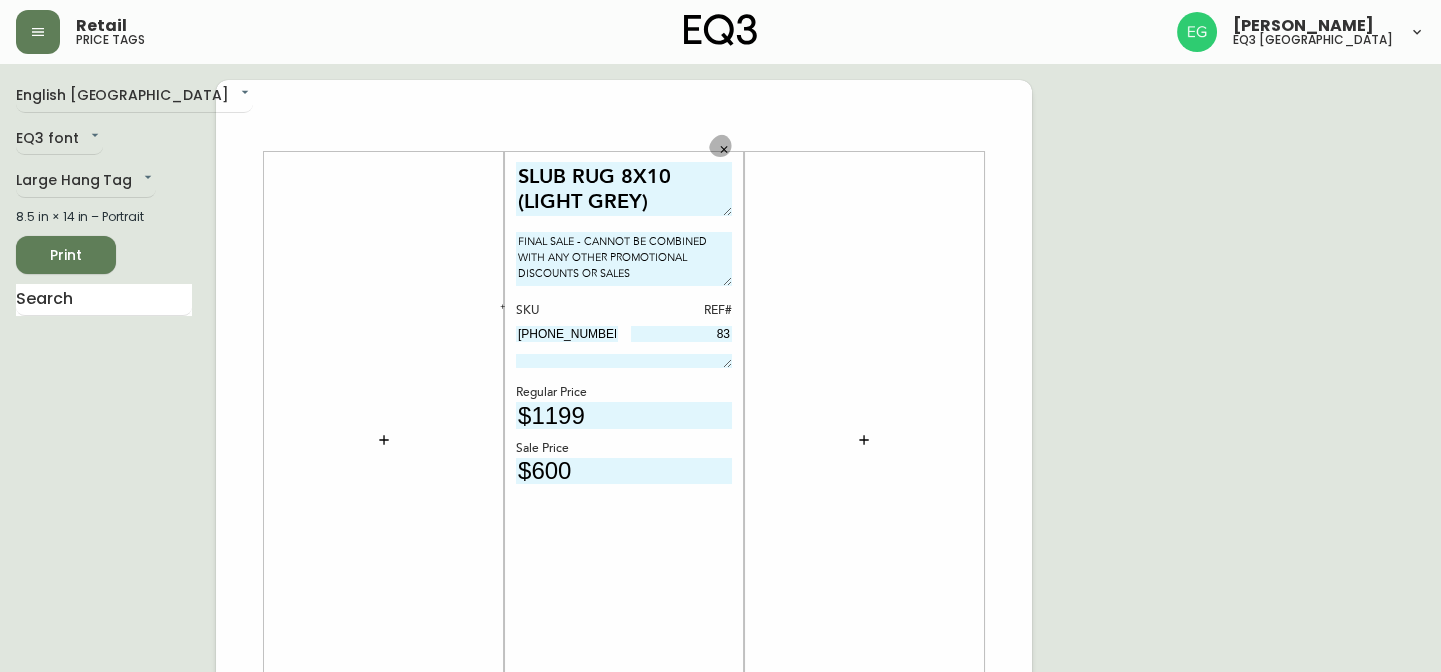 click 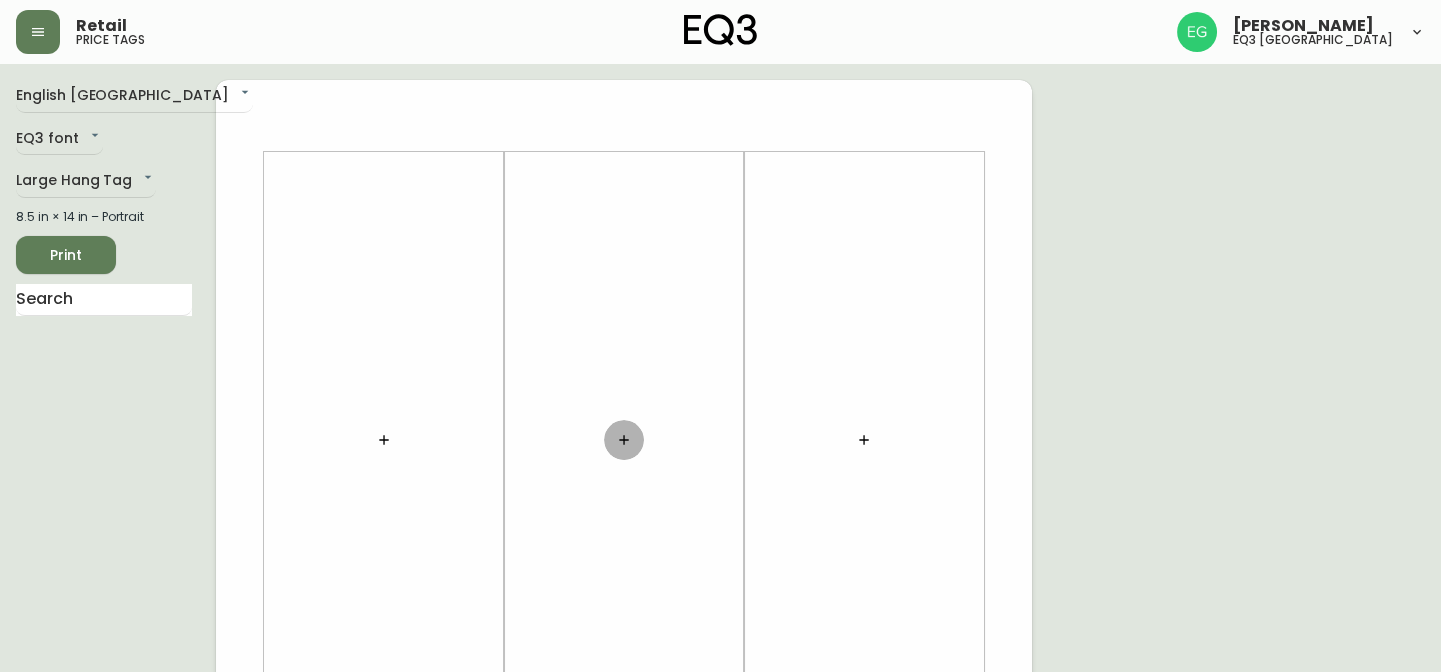 click 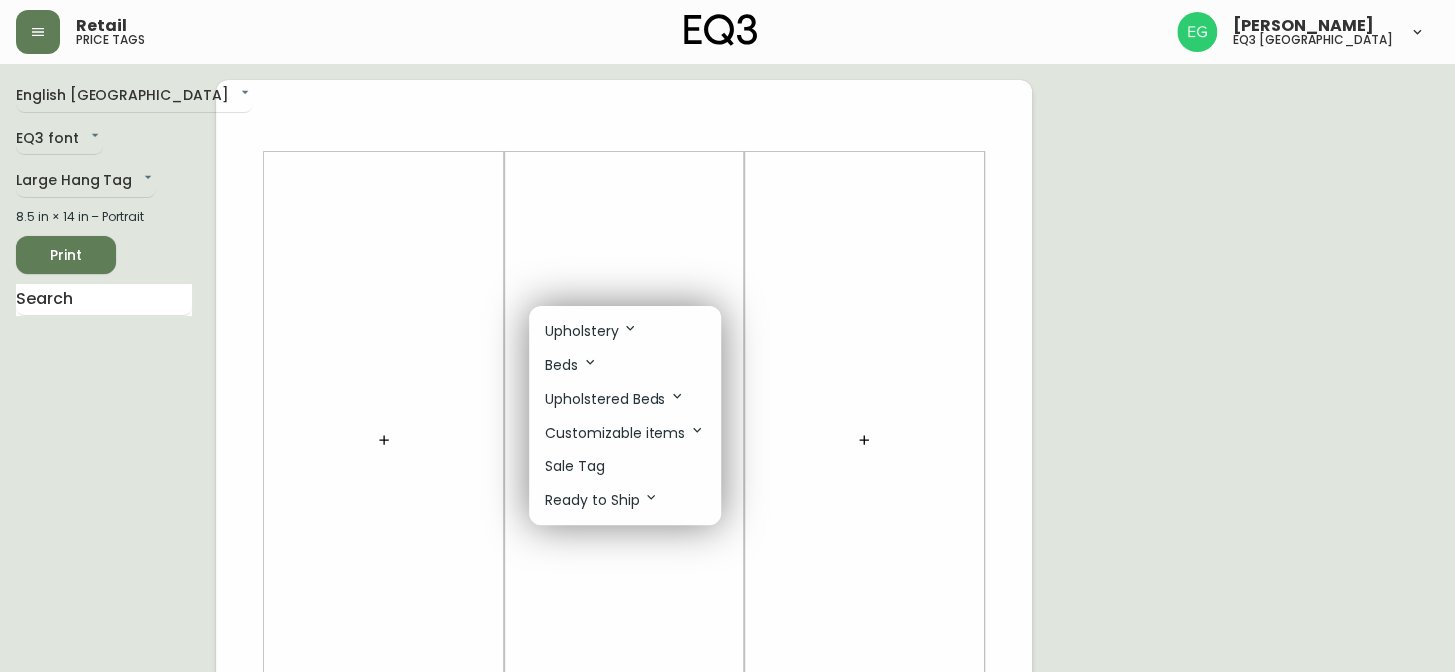 click at bounding box center (727, 336) 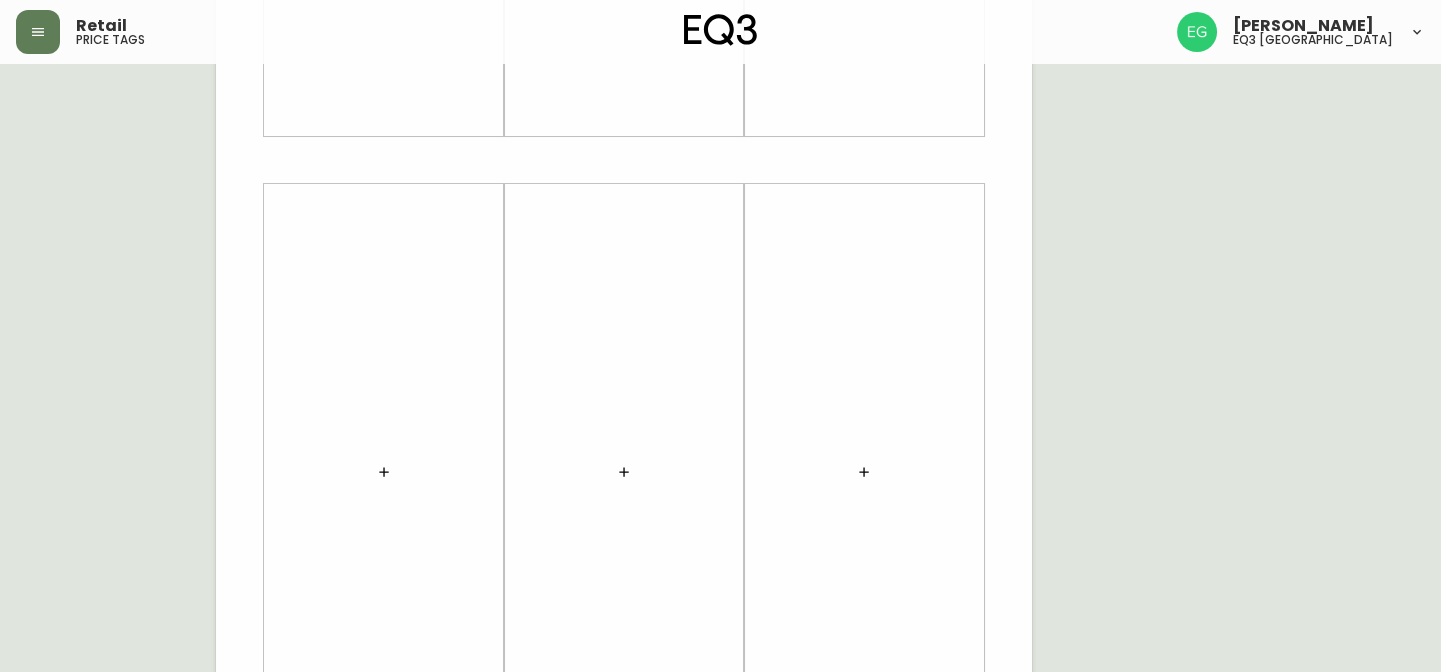 scroll, scrollTop: 636, scrollLeft: 0, axis: vertical 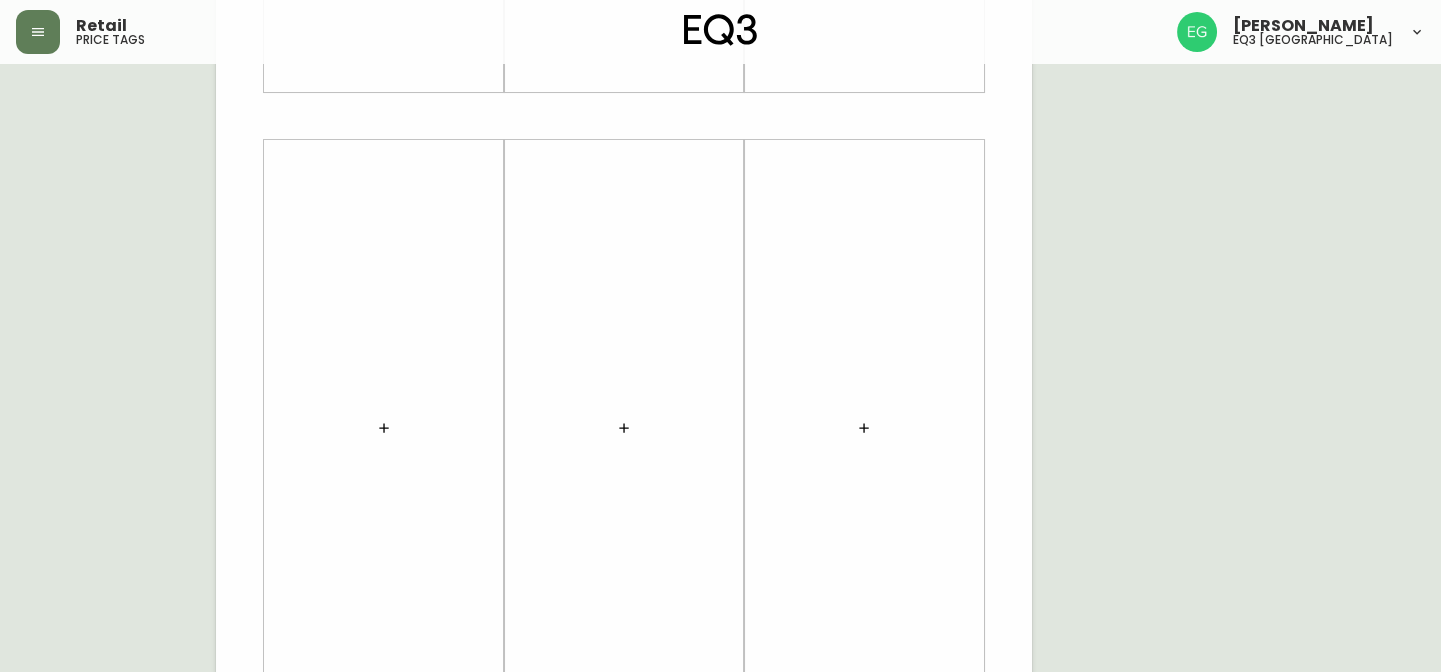 click 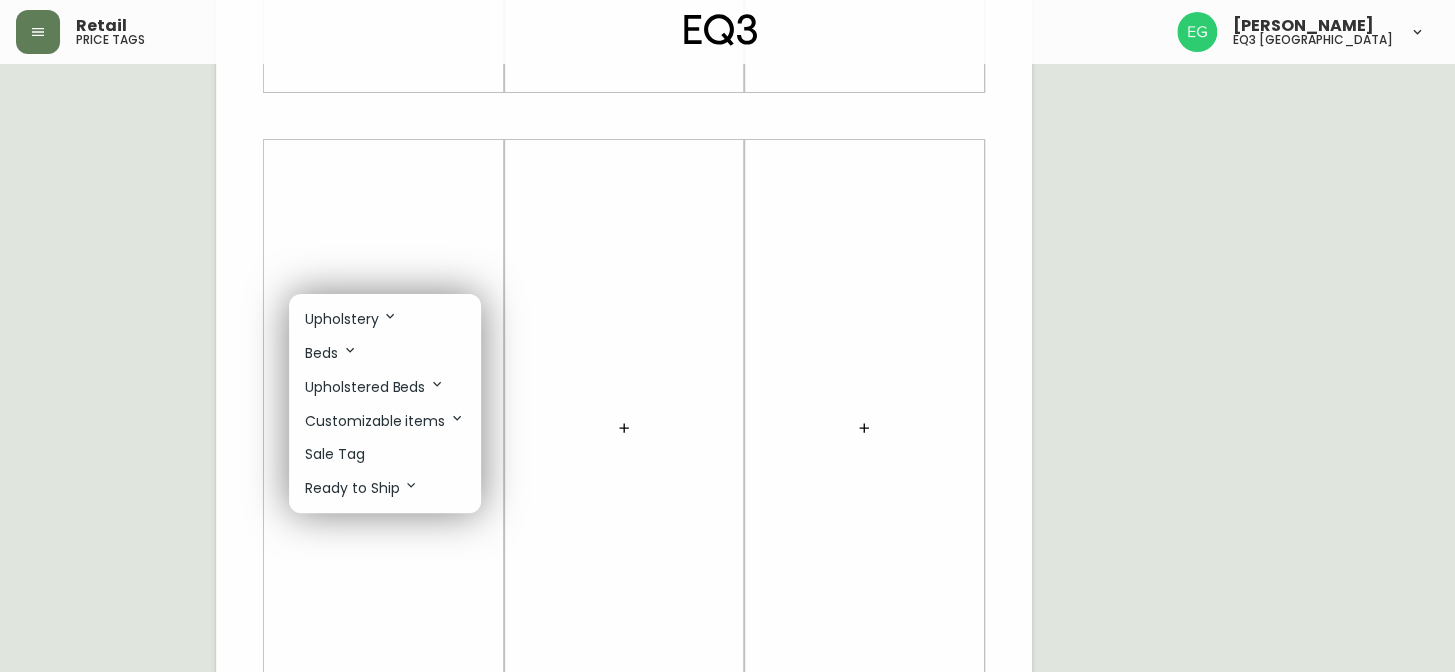 click at bounding box center [727, 336] 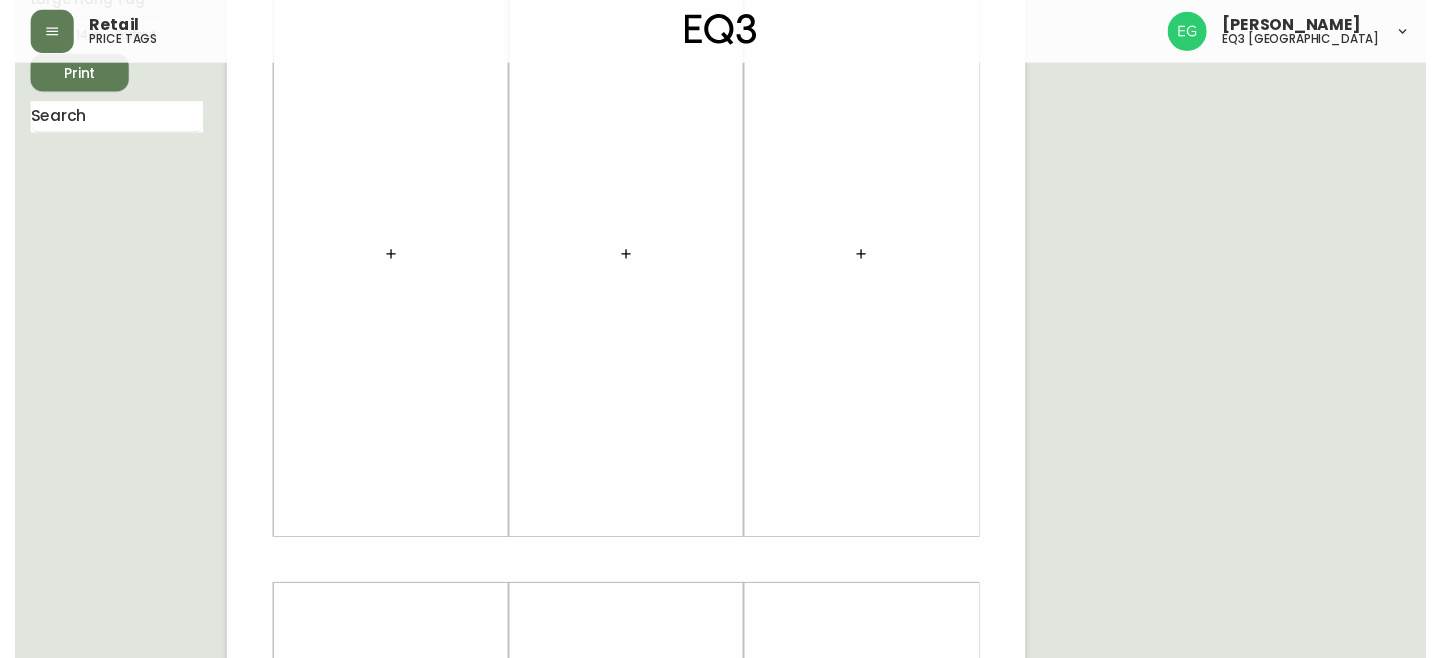 scroll, scrollTop: 0, scrollLeft: 0, axis: both 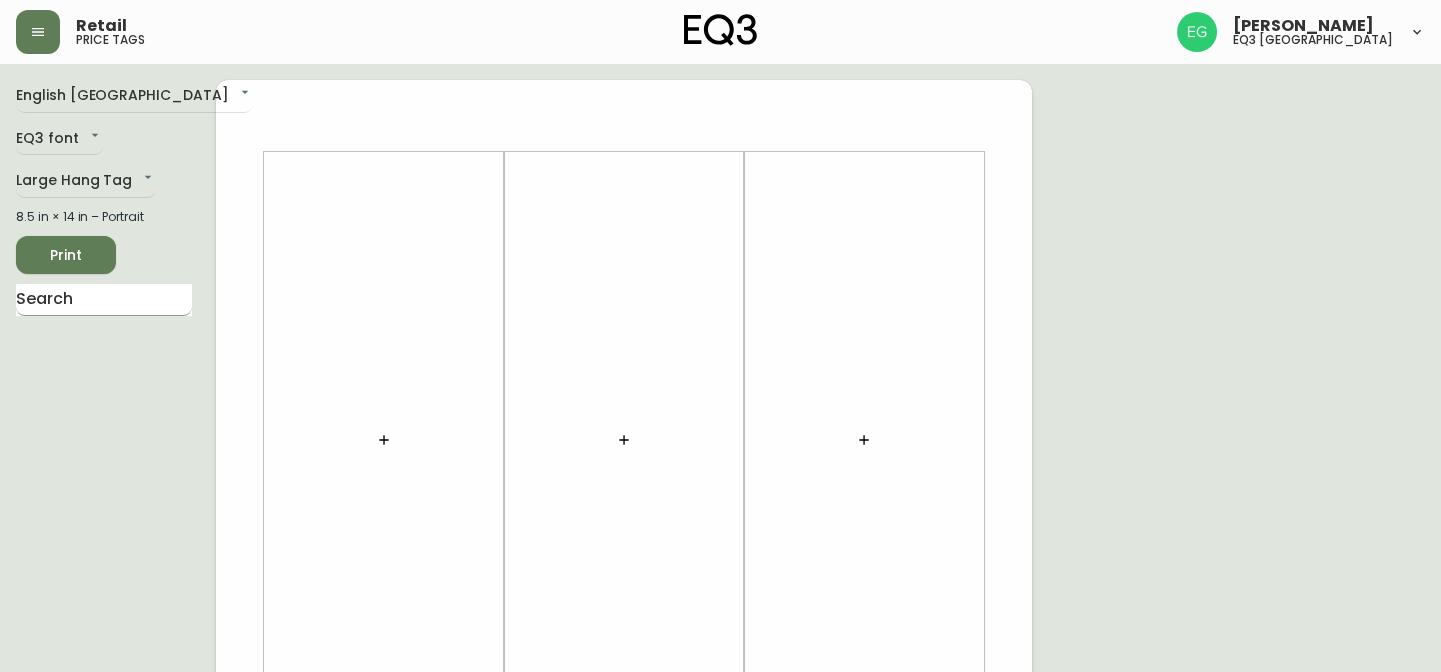 click at bounding box center [104, 300] 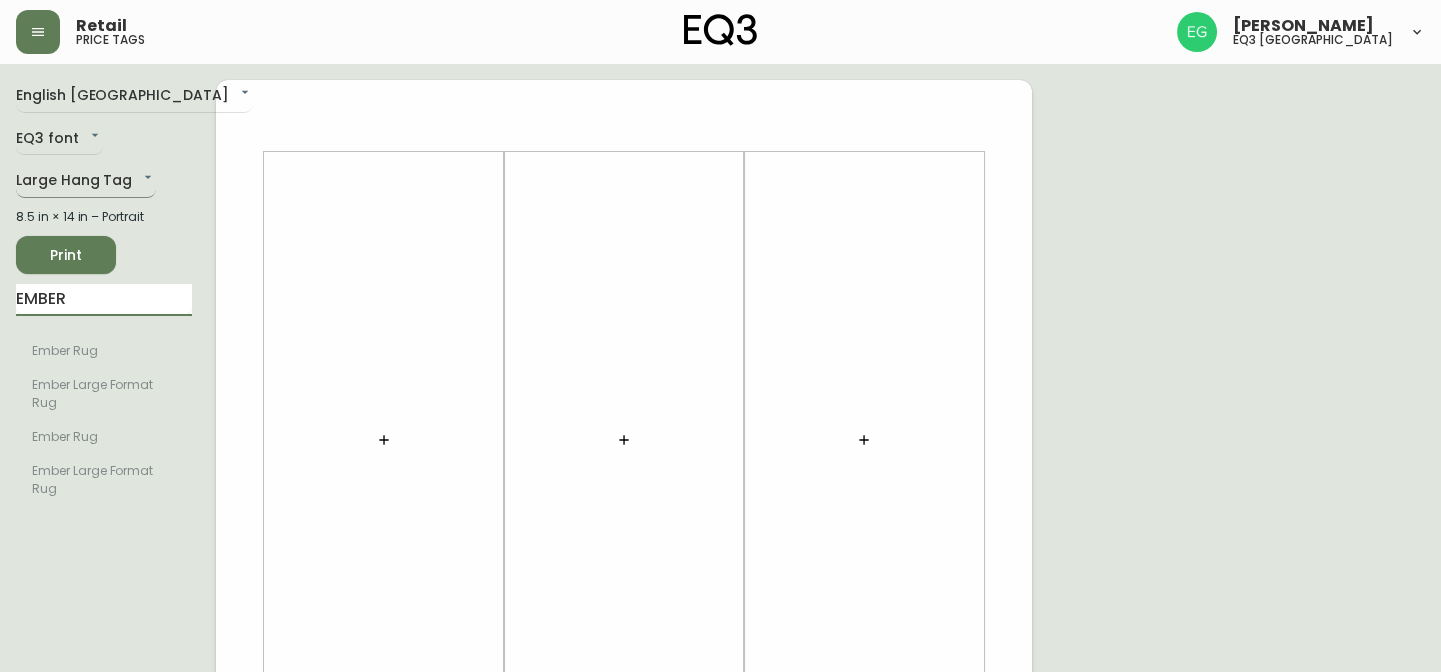 type on "EMBER" 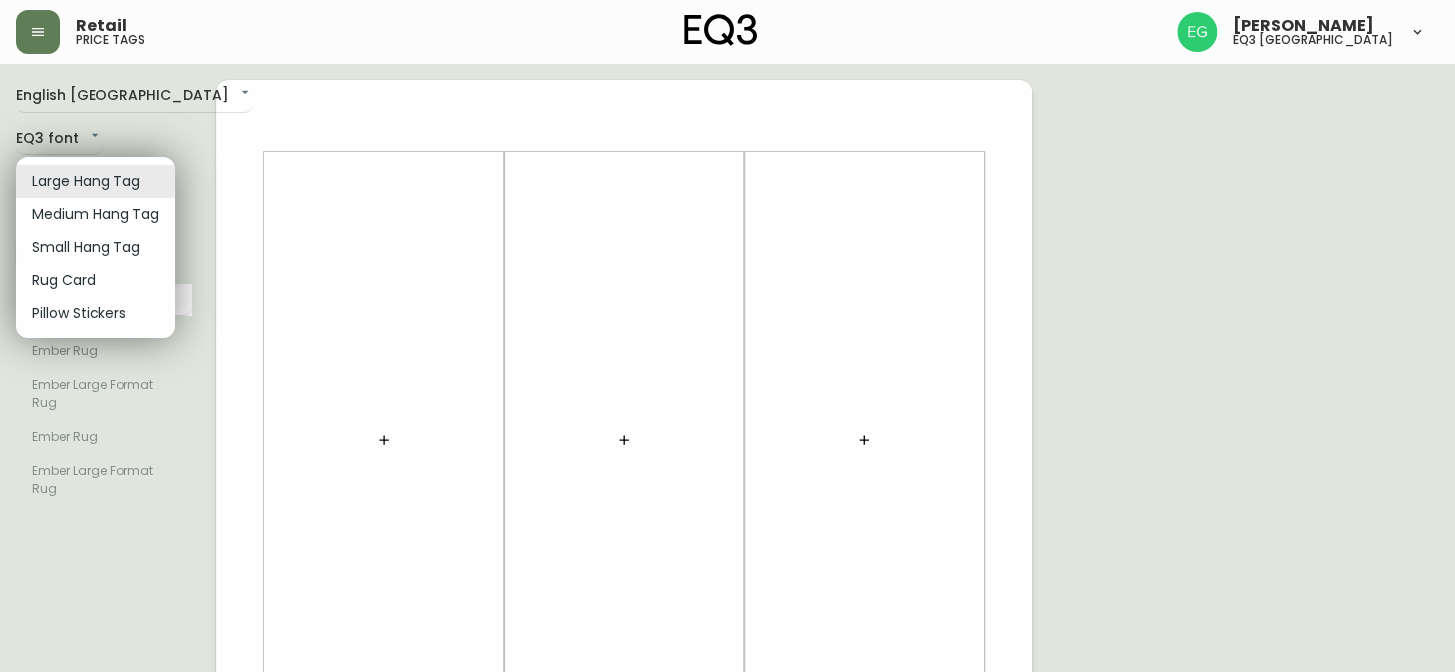 click on "Retail price tags [PERSON_NAME] eq3 [GEOGRAPHIC_DATA]   English [GEOGRAPHIC_DATA] en_CA EQ3 font EQ3 Large Hang Tag large 8.5 in × 14 in – Portrait Print EMBER Ember Rug Ember Large Format Rug Ember Rug Ember Large Format Rug
Large Hang Tag Medium Hang Tag Small Hang Tag Rug Card Pillow Stickers" at bounding box center (727, 712) 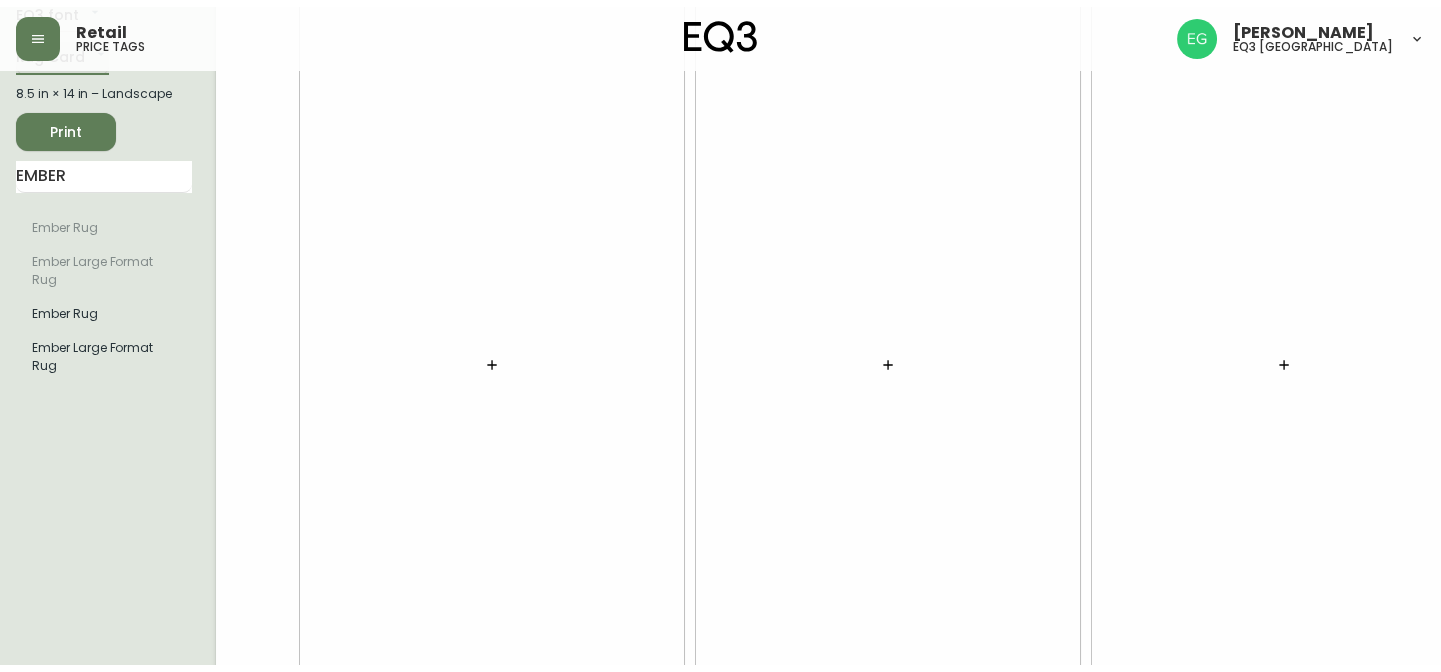 scroll, scrollTop: 0, scrollLeft: 0, axis: both 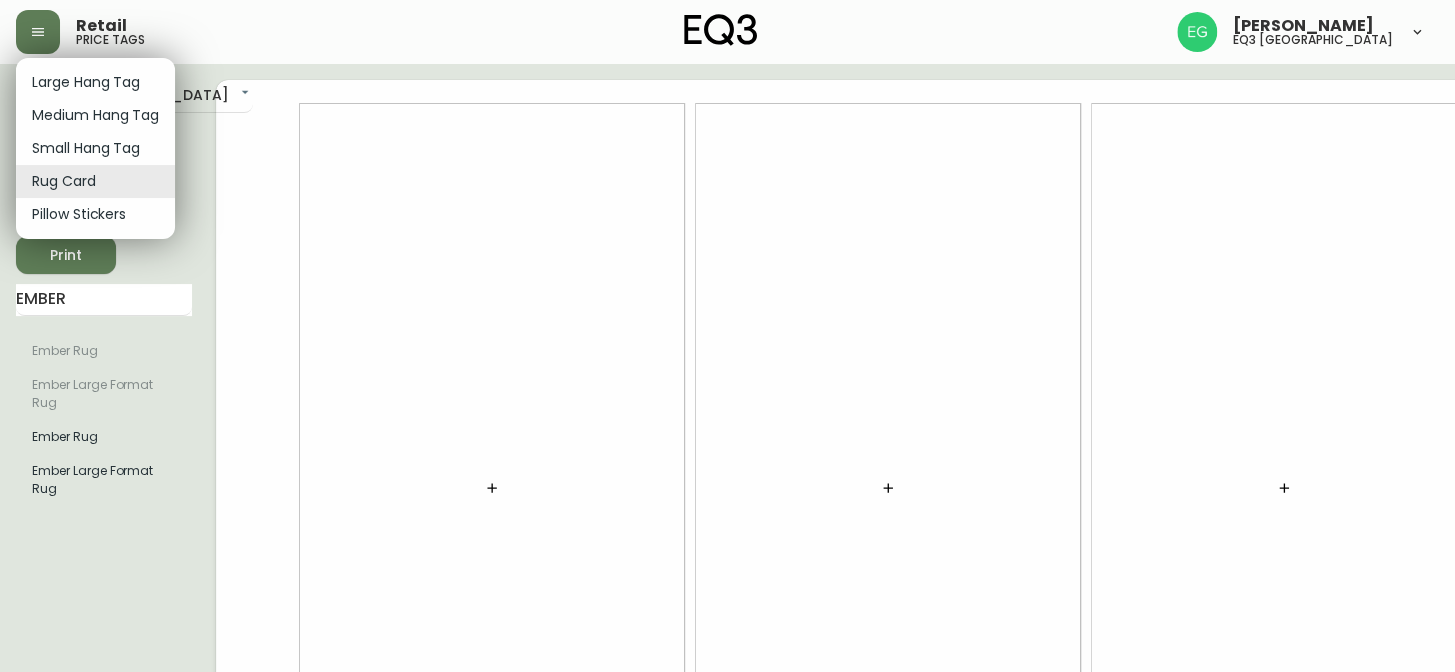 click on "Retail price tags [PERSON_NAME] eq3 [GEOGRAPHIC_DATA]   English [GEOGRAPHIC_DATA] en_CA EQ3 font EQ3 Rug Card rugs 8.5 in × 14 in – Landscape Print EMBER Ember Rug Ember Large Format Rug Ember Rug Ember Large Format Rug
Large Hang Tag Medium Hang Tag Small Hang Tag Rug Card Pillow Stickers" at bounding box center [727, 448] 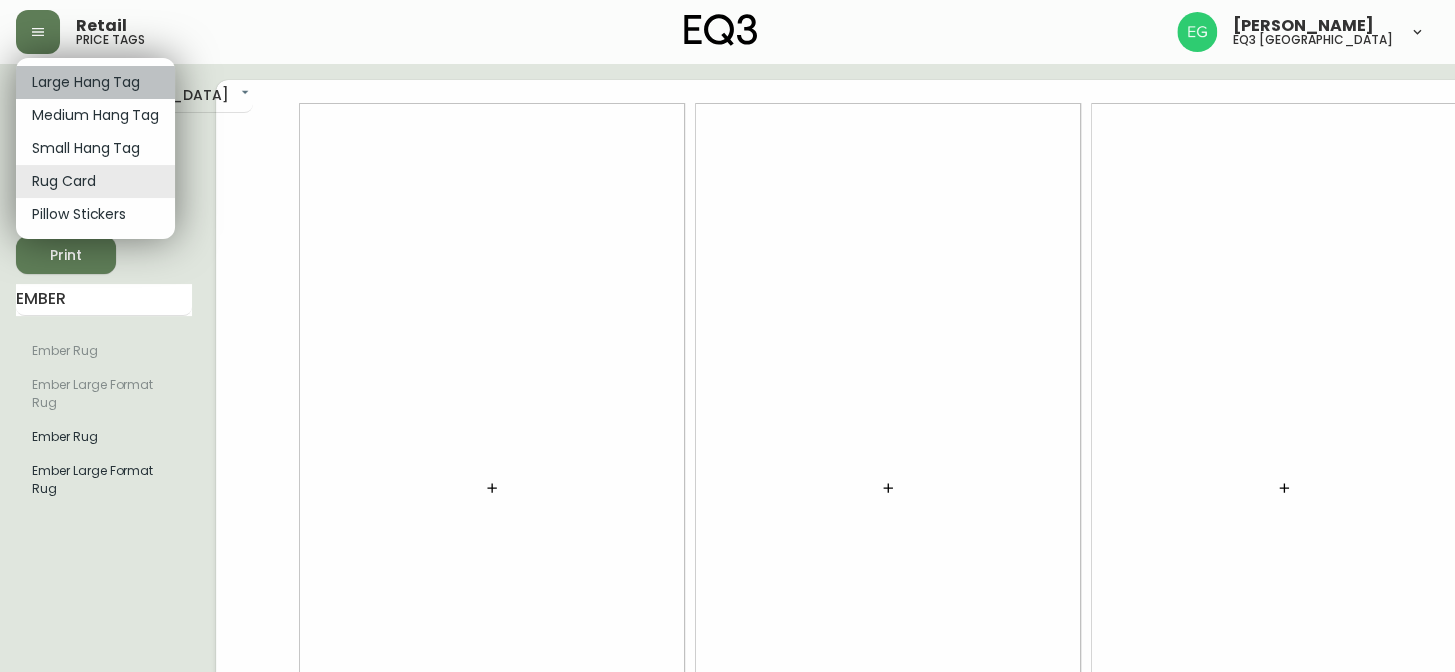 click on "Large Hang Tag" at bounding box center [95, 82] 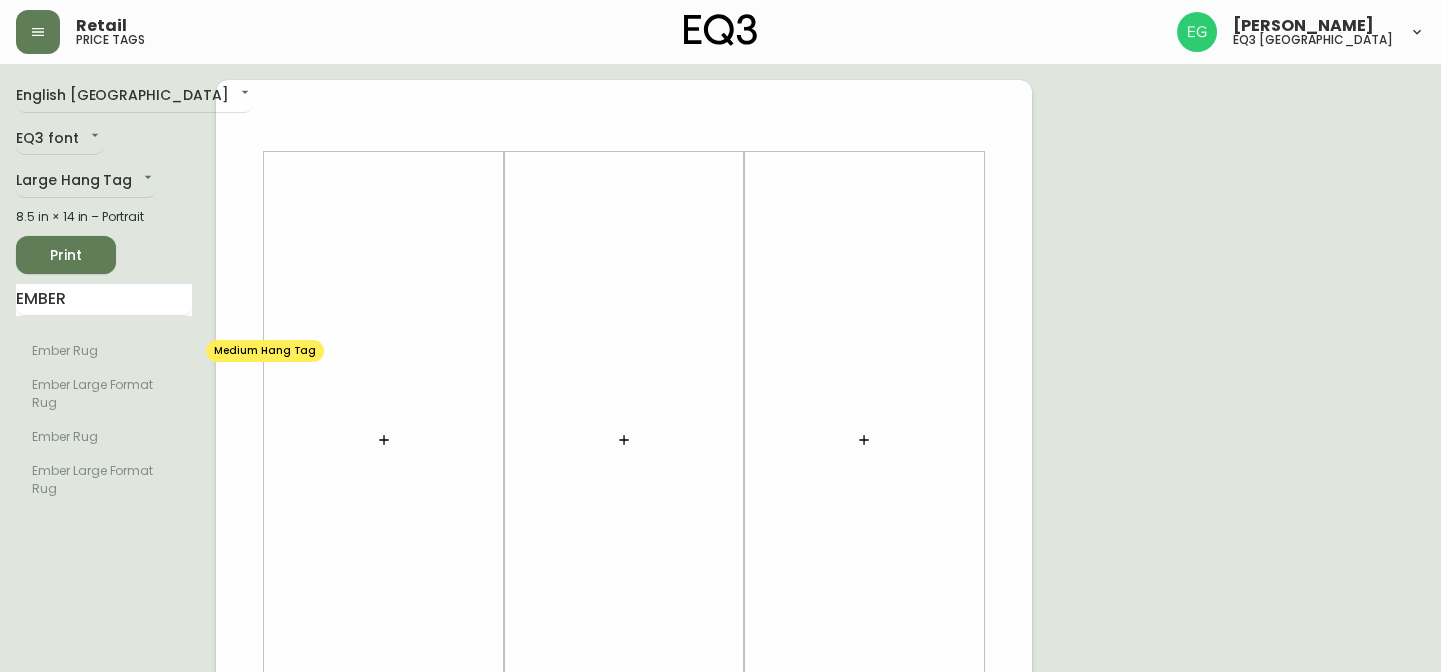 click on "Ember Rug" at bounding box center [104, 351] 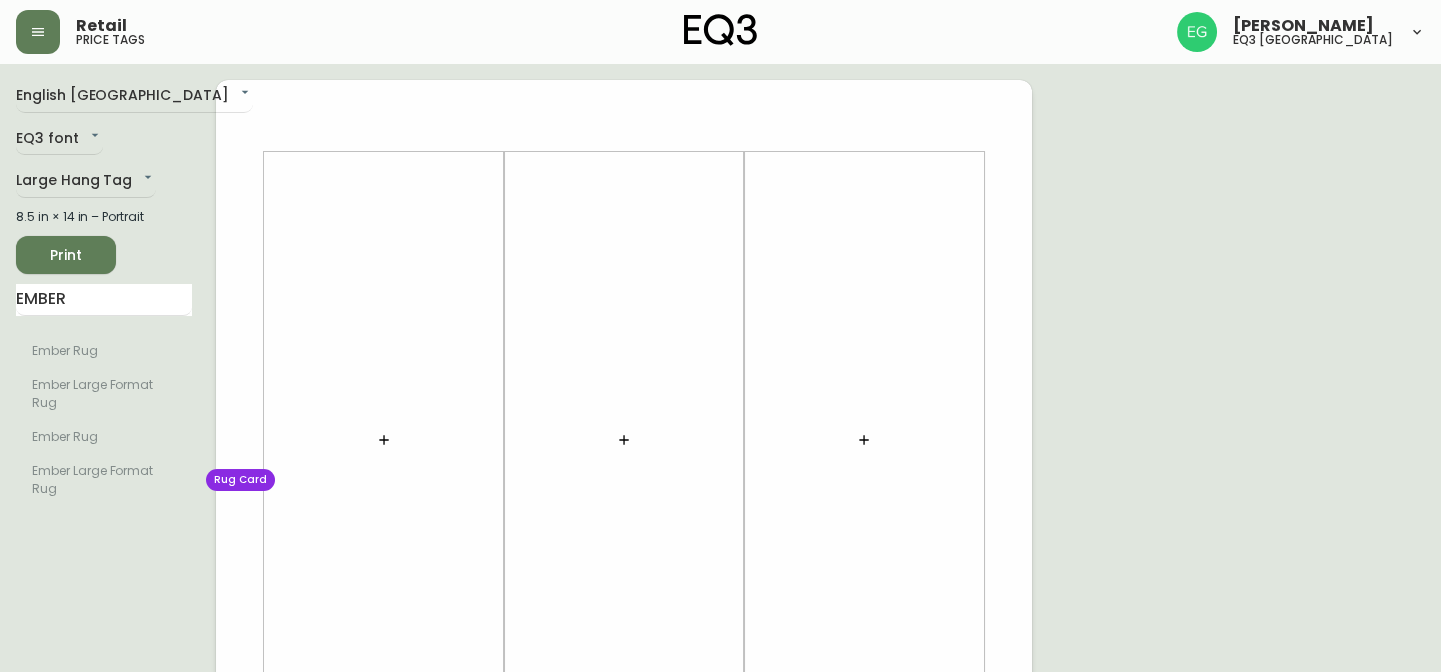 click on "Ember Large Format Rug" at bounding box center [104, 480] 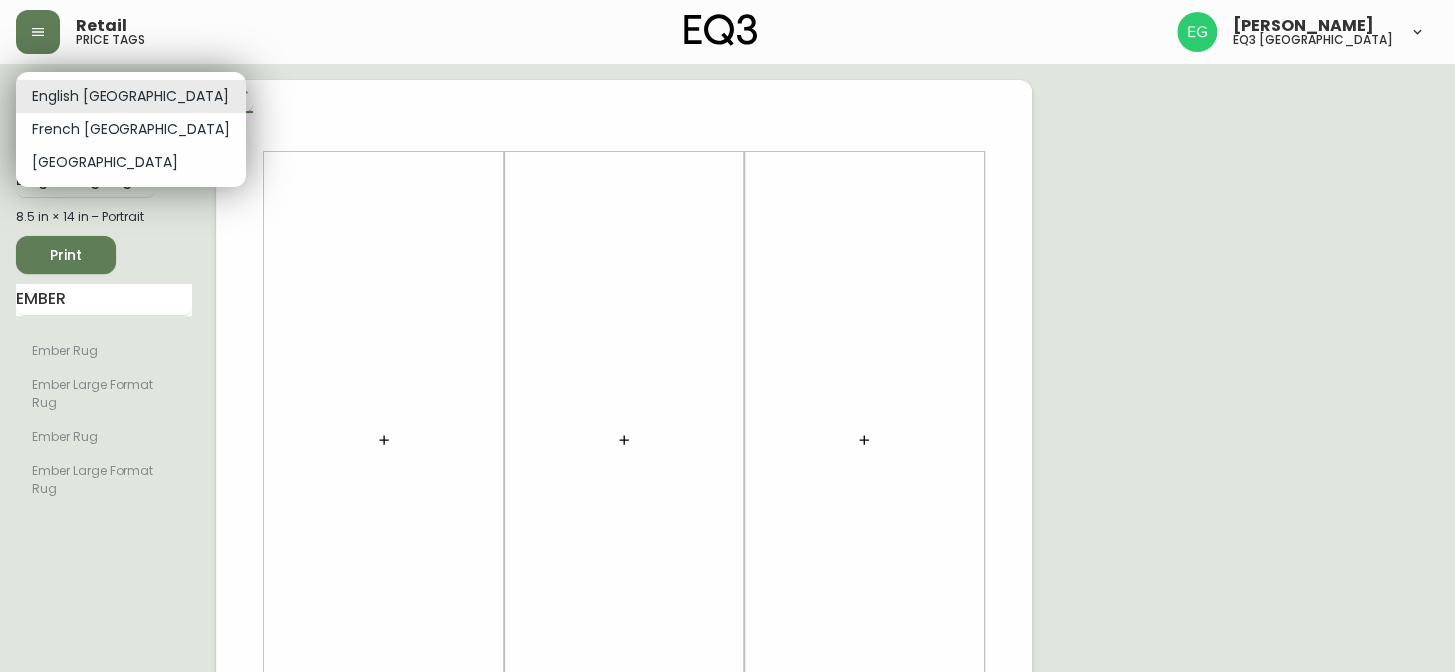 click on "Retail price tags [PERSON_NAME] eq3 [GEOGRAPHIC_DATA]   English [GEOGRAPHIC_DATA] en_CA EQ3 font EQ3 Large Hang Tag large 8.5 in × 14 in – Portrait Print EMBER Ember Rug Ember Large Format Rug Ember Rug Ember Large Format Rug
English [GEOGRAPHIC_DATA] [GEOGRAPHIC_DATA] [GEOGRAPHIC_DATA]" at bounding box center [727, 712] 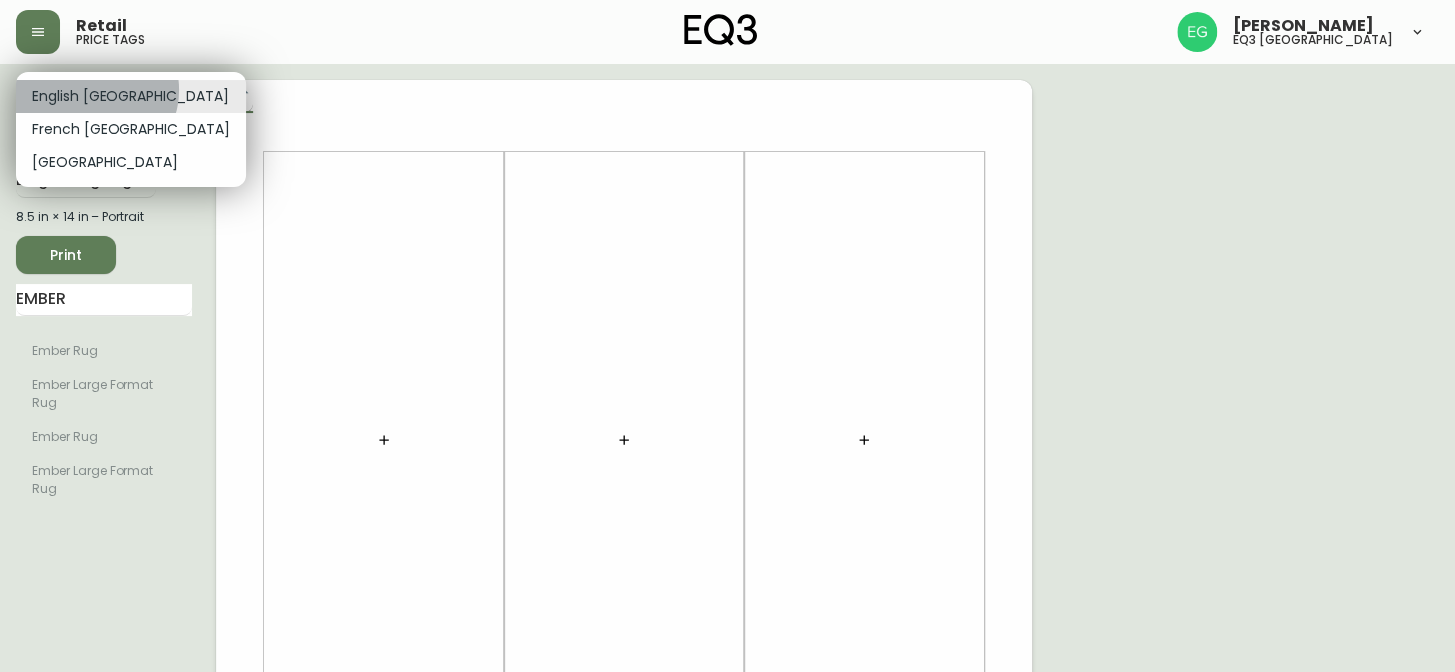 click on "English [GEOGRAPHIC_DATA]" at bounding box center [131, 96] 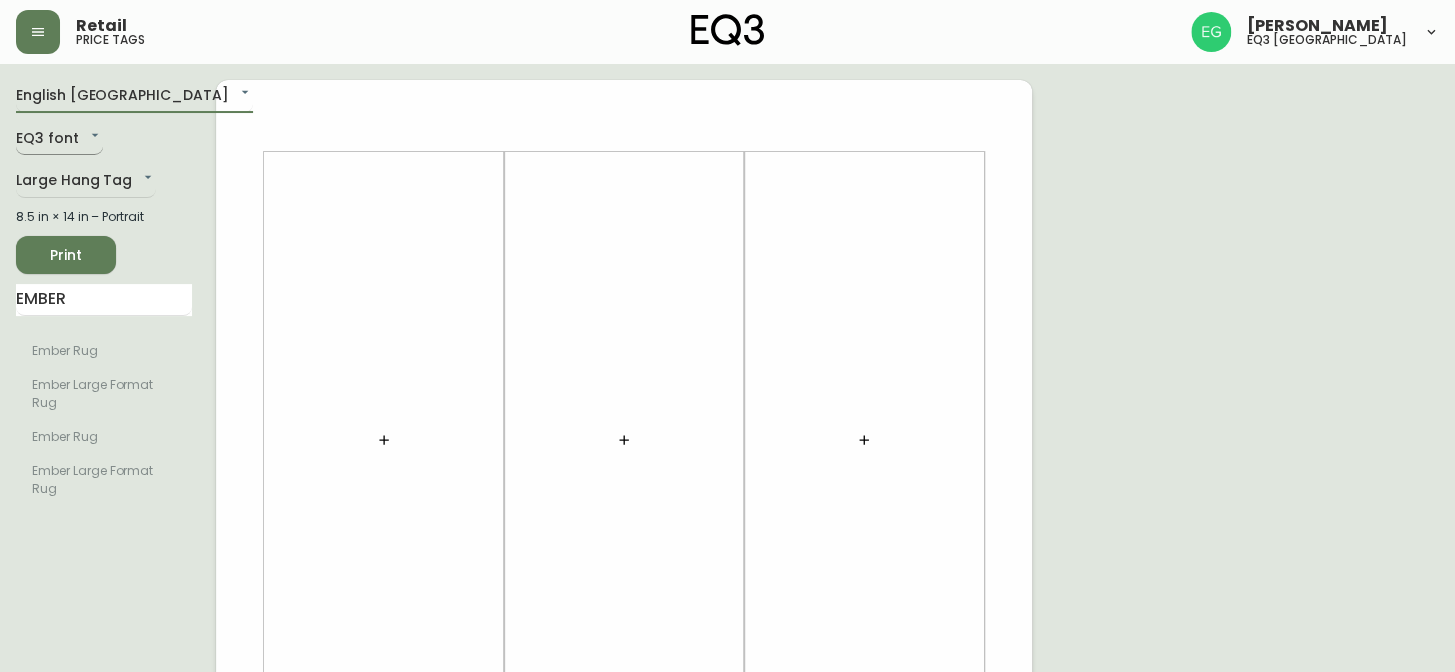 click on "Retail price tags [PERSON_NAME] eq3 [GEOGRAPHIC_DATA]   English [GEOGRAPHIC_DATA] en_CA EQ3 font EQ3 Large Hang Tag large 8.5 in × 14 in – Portrait Print EMBER Ember Rug Ember Large Format Rug Ember Rug Ember Large Format Rug" at bounding box center (727, 712) 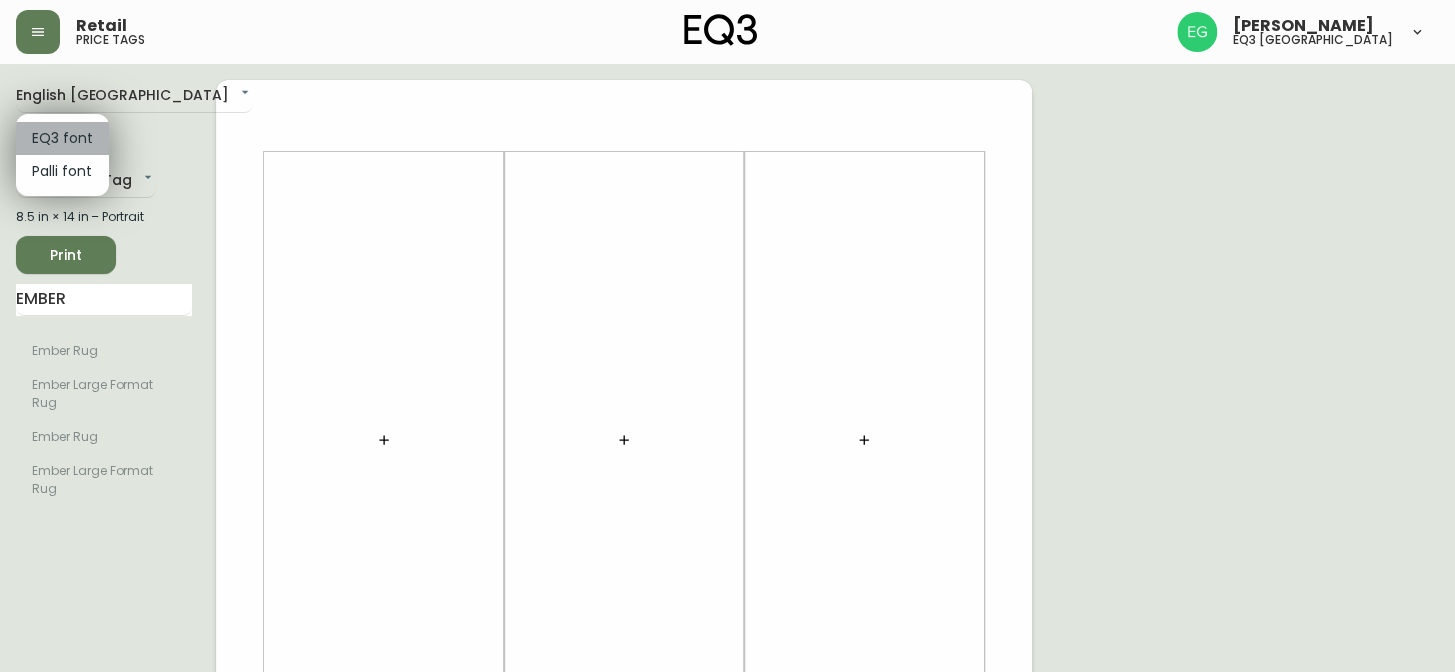 click on "EQ3 font" at bounding box center [62, 138] 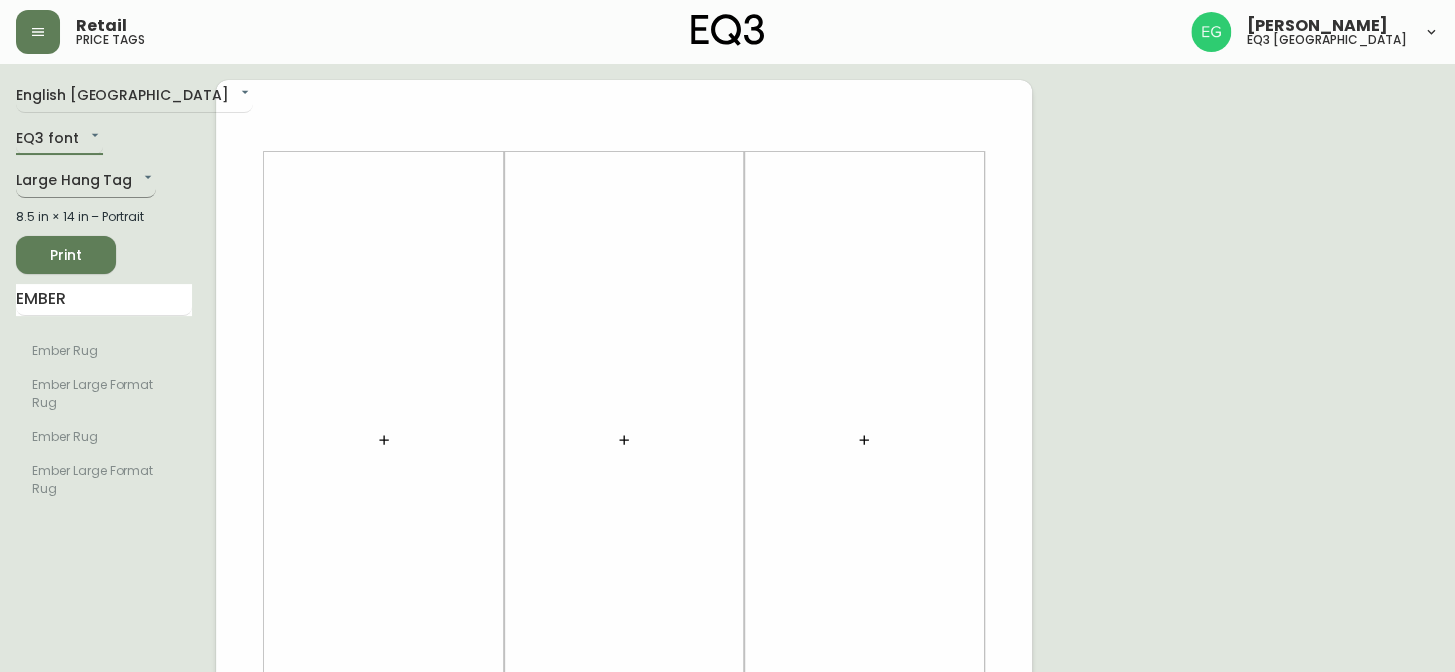 click on "Retail price tags [PERSON_NAME] eq3 [GEOGRAPHIC_DATA]   English [GEOGRAPHIC_DATA] en_CA EQ3 font EQ3 Large Hang Tag large 8.5 in × 14 in – Portrait Print EMBER Ember Rug Ember Large Format Rug Ember Rug Ember Large Format Rug" at bounding box center [727, 712] 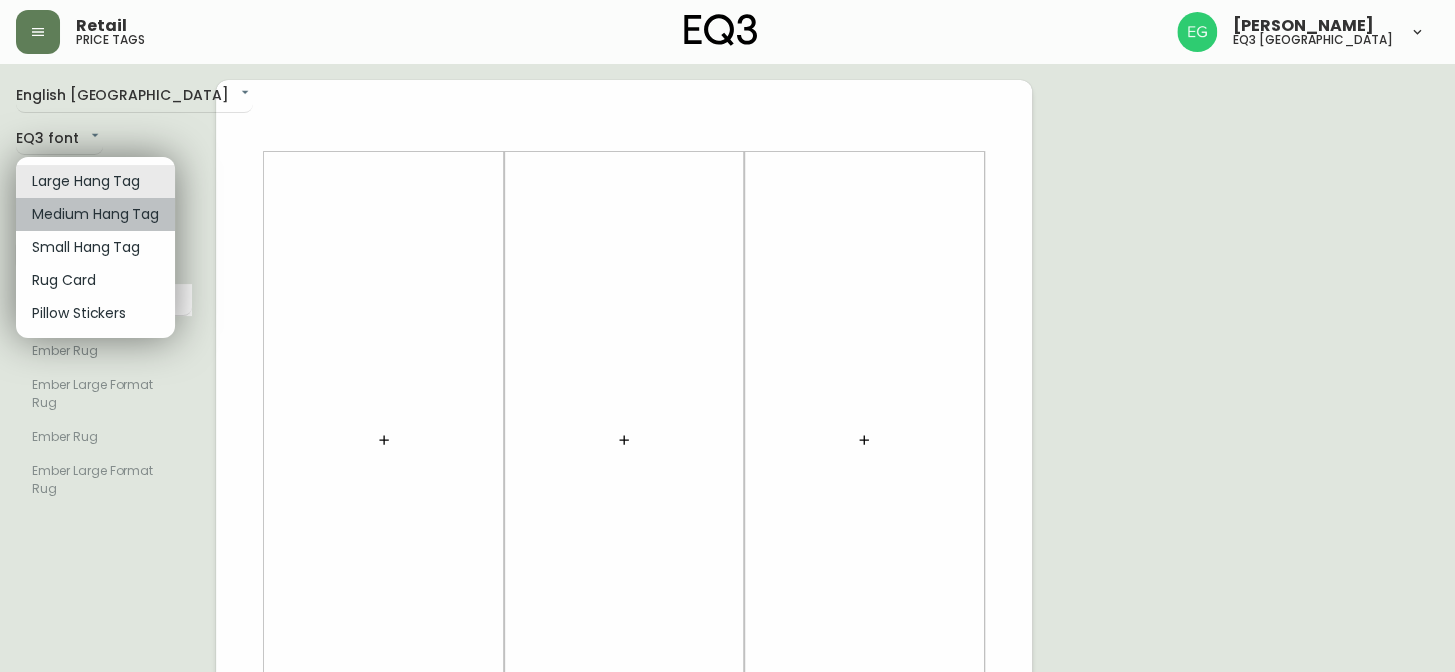 click on "Medium Hang Tag" at bounding box center [95, 214] 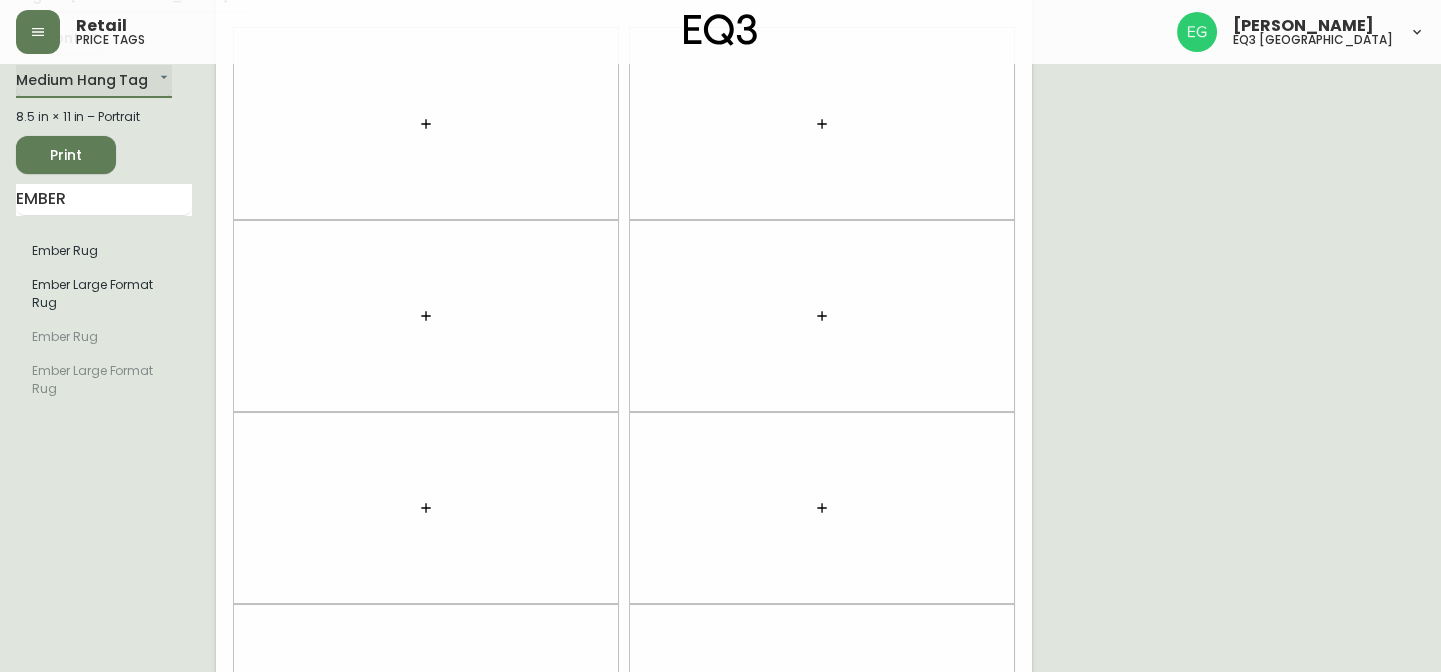 scroll, scrollTop: 0, scrollLeft: 0, axis: both 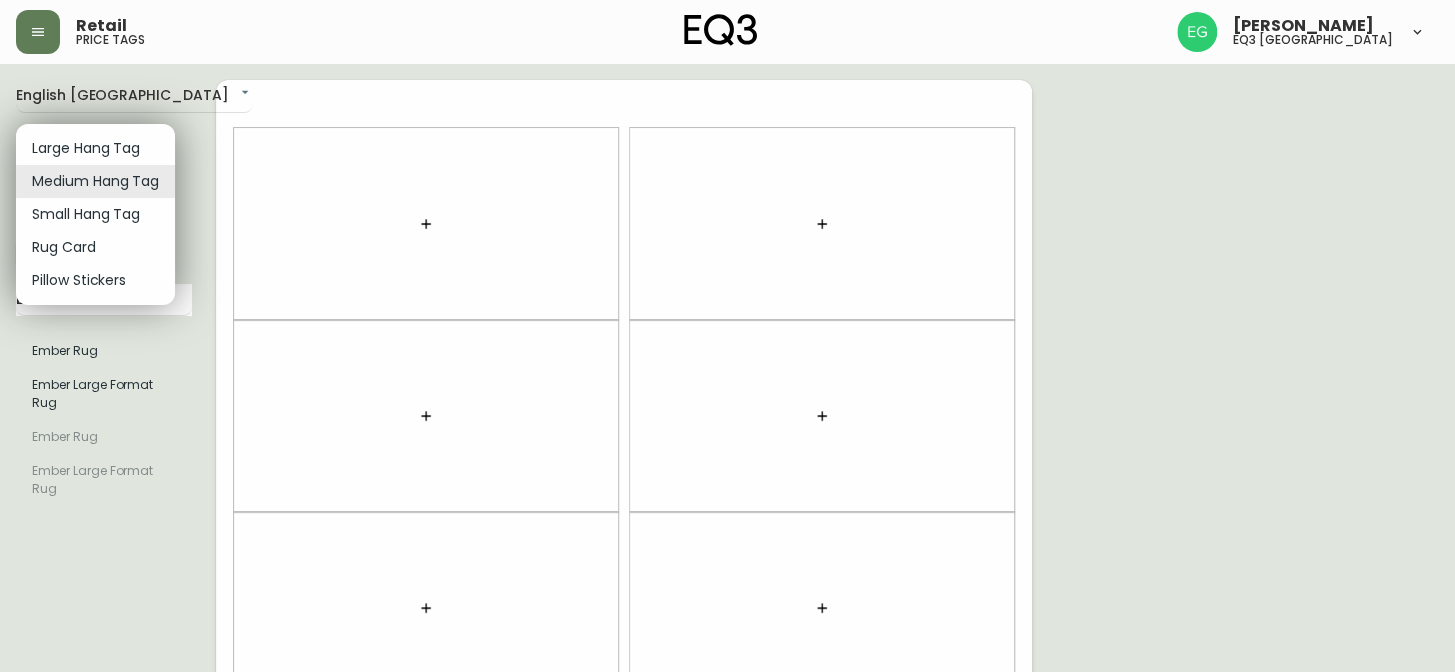 click on "Retail price tags [PERSON_NAME] eq3 [GEOGRAPHIC_DATA]   English [GEOGRAPHIC_DATA] en_CA EQ3 font EQ3 Medium Hang Tag medium 8.5 in × 11 in – Portrait Print EMBER Ember Rug Ember Large Format Rug Ember Rug Ember Large Format Rug
Large Hang Tag Medium Hang Tag Small Hang Tag Rug Card Pillow Stickers" at bounding box center [727, 568] 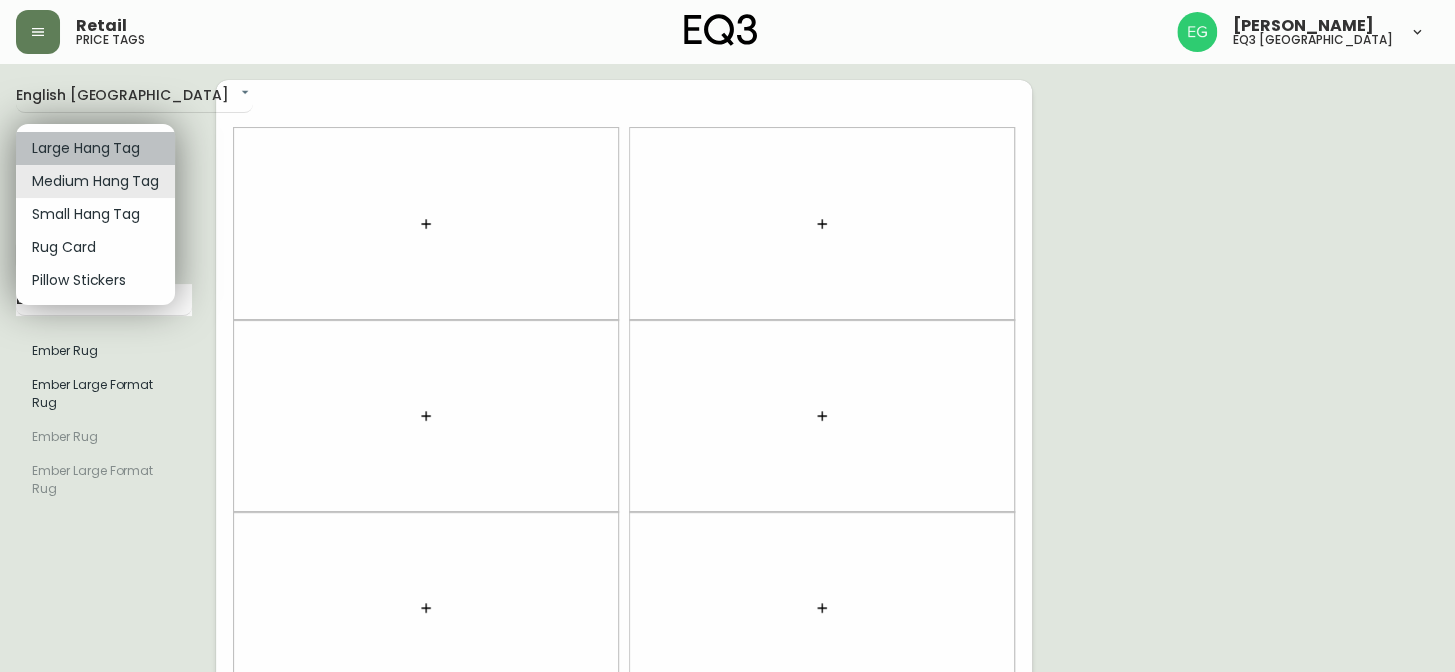 click on "Large Hang Tag" at bounding box center (95, 148) 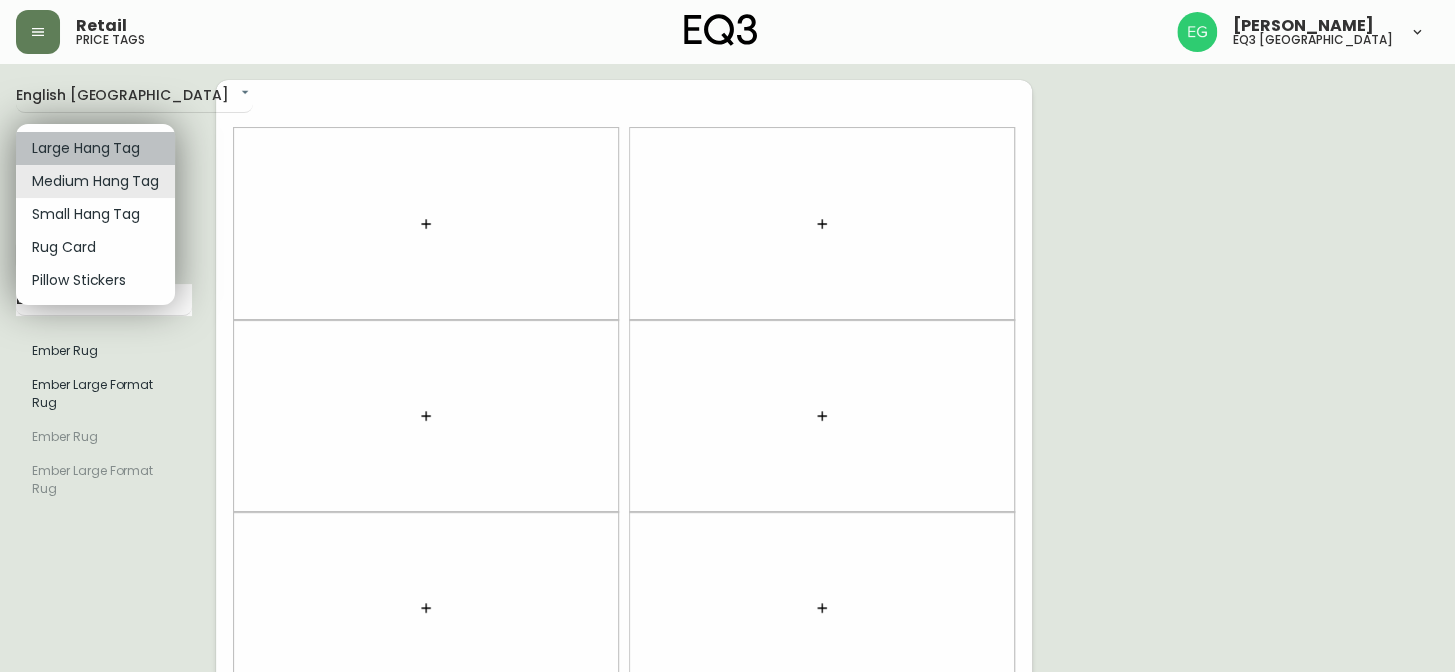type on "large" 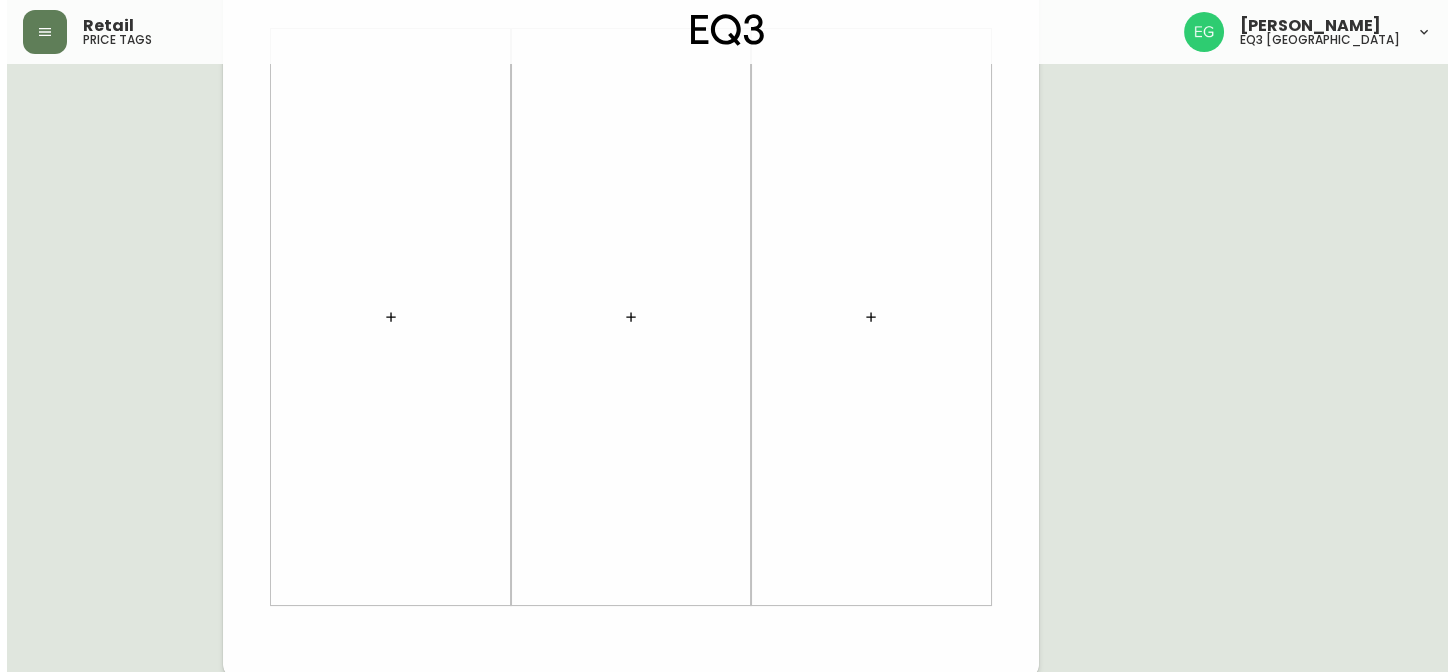 scroll, scrollTop: 751, scrollLeft: 0, axis: vertical 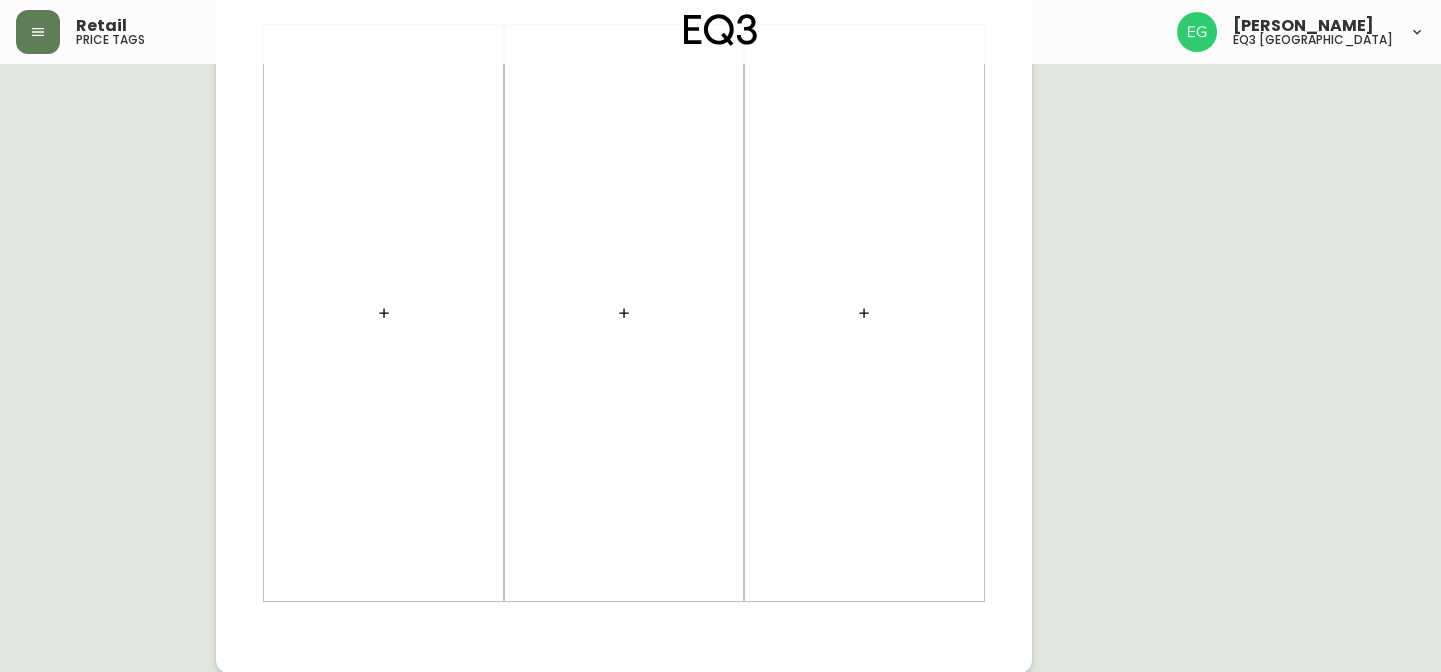 click 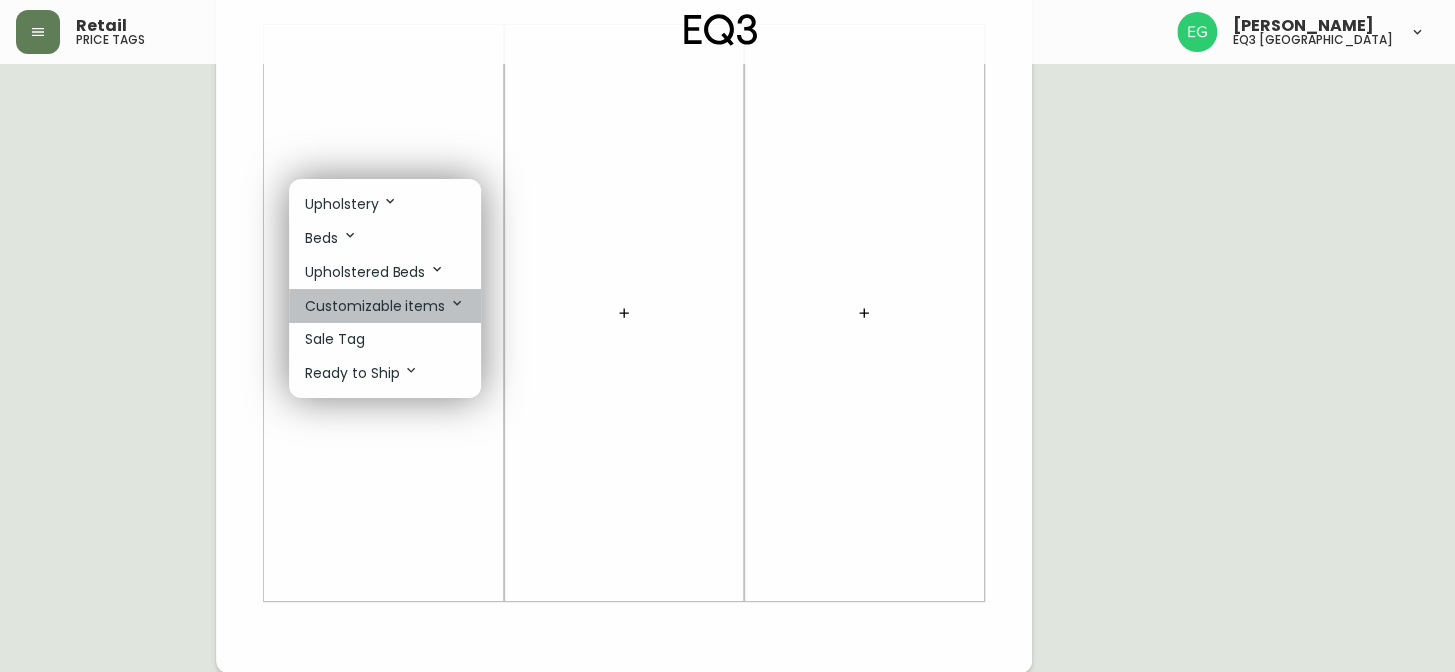 click on "Customizable items" at bounding box center [385, 306] 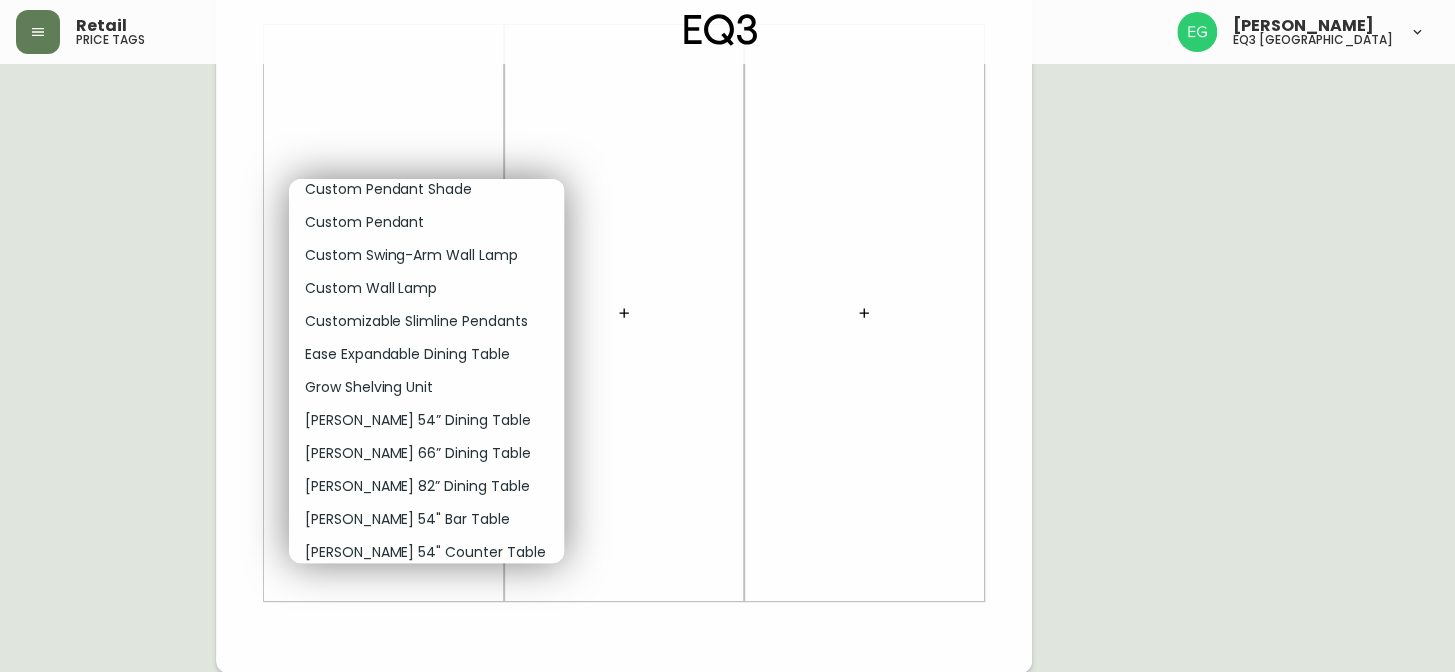 scroll, scrollTop: 636, scrollLeft: 0, axis: vertical 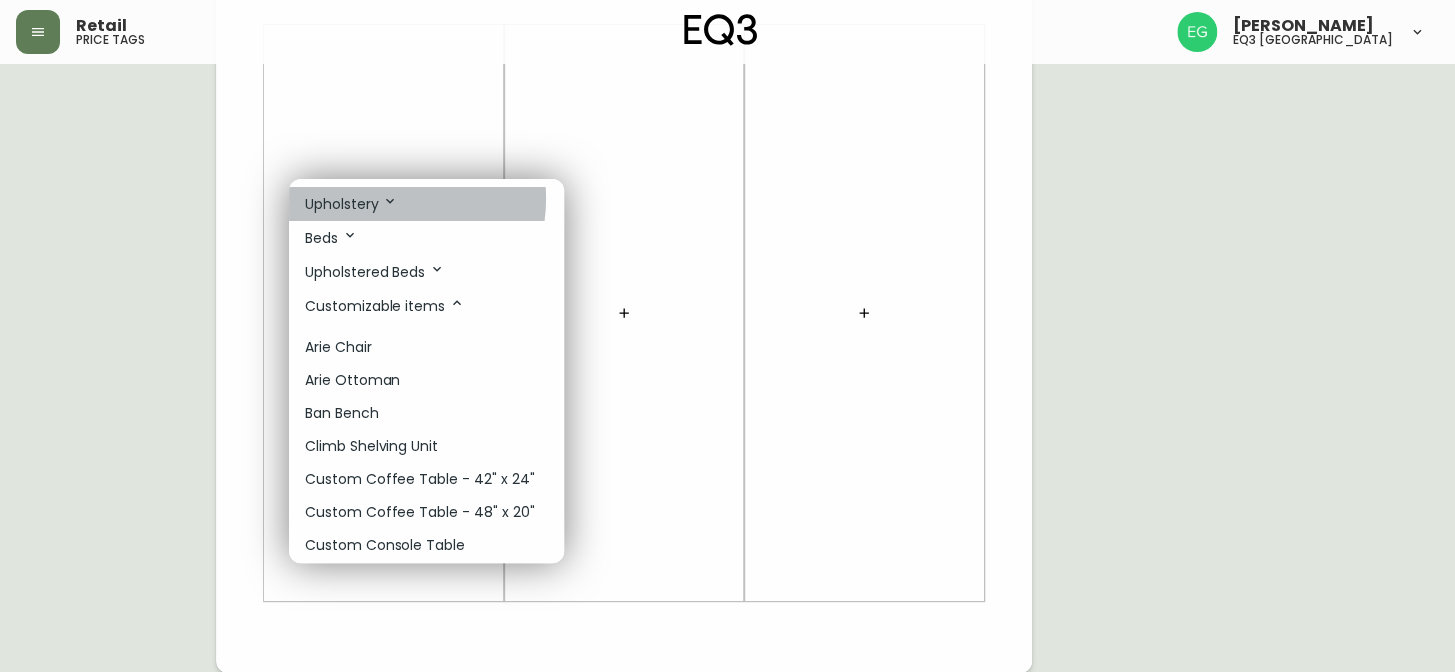 click 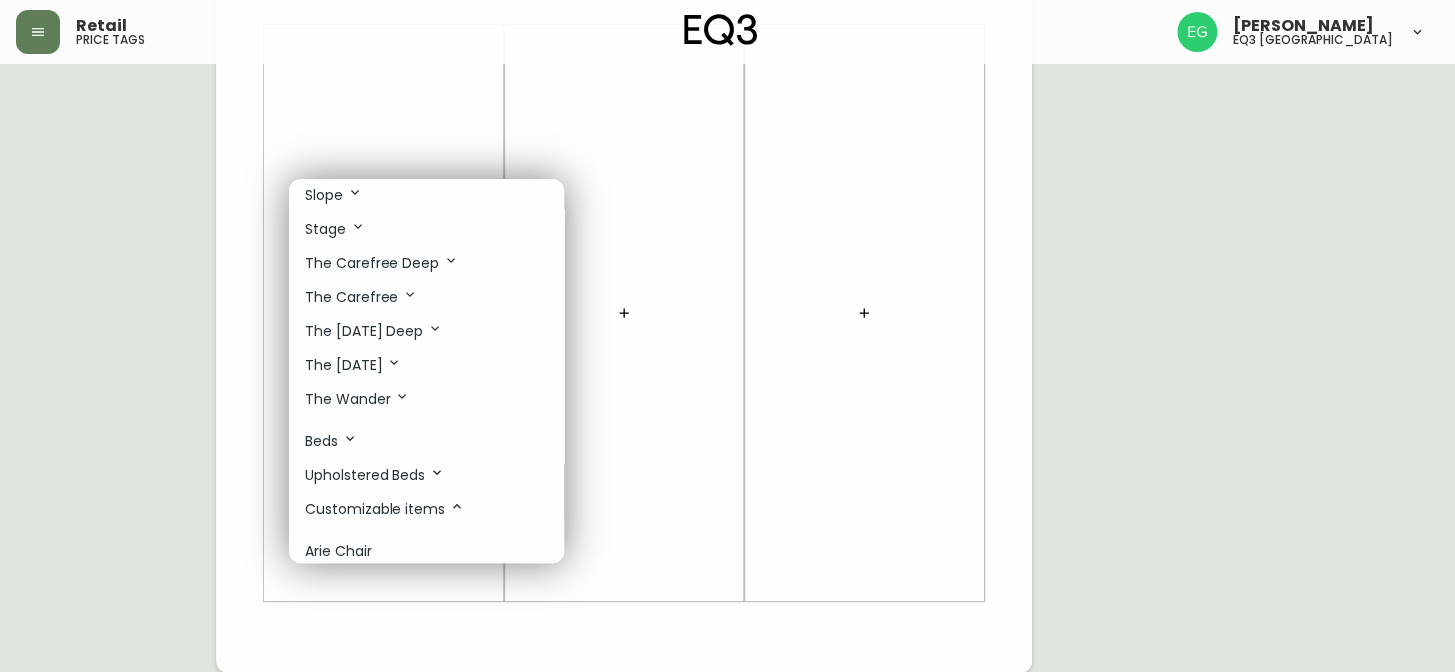 scroll, scrollTop: 1272, scrollLeft: 0, axis: vertical 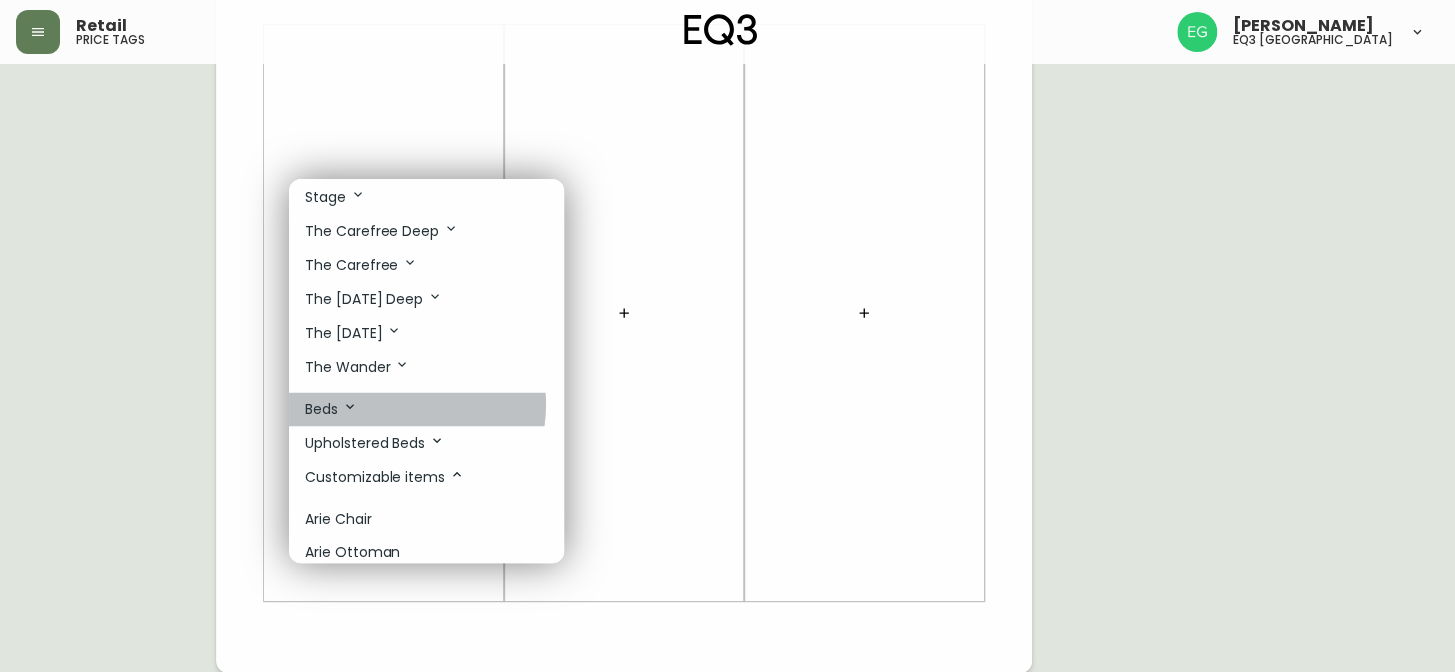 click on "Beds" at bounding box center [426, 409] 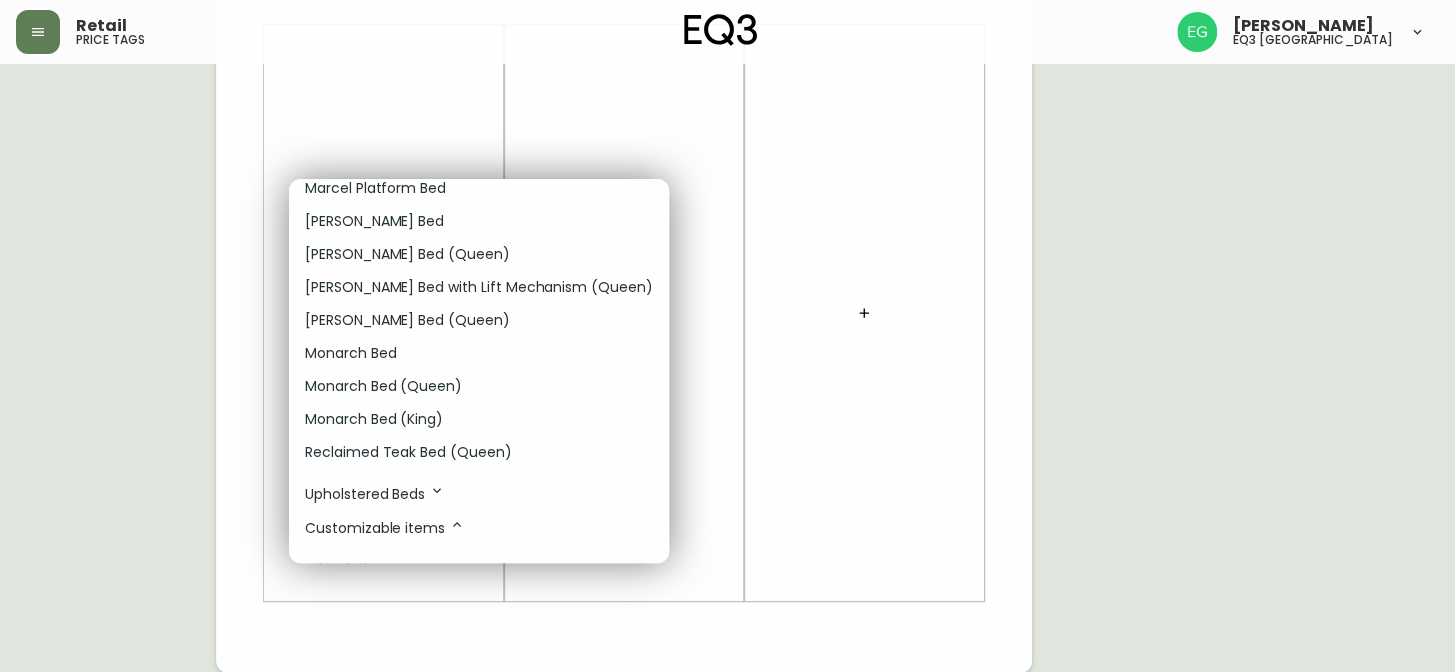 scroll, scrollTop: 1727, scrollLeft: 0, axis: vertical 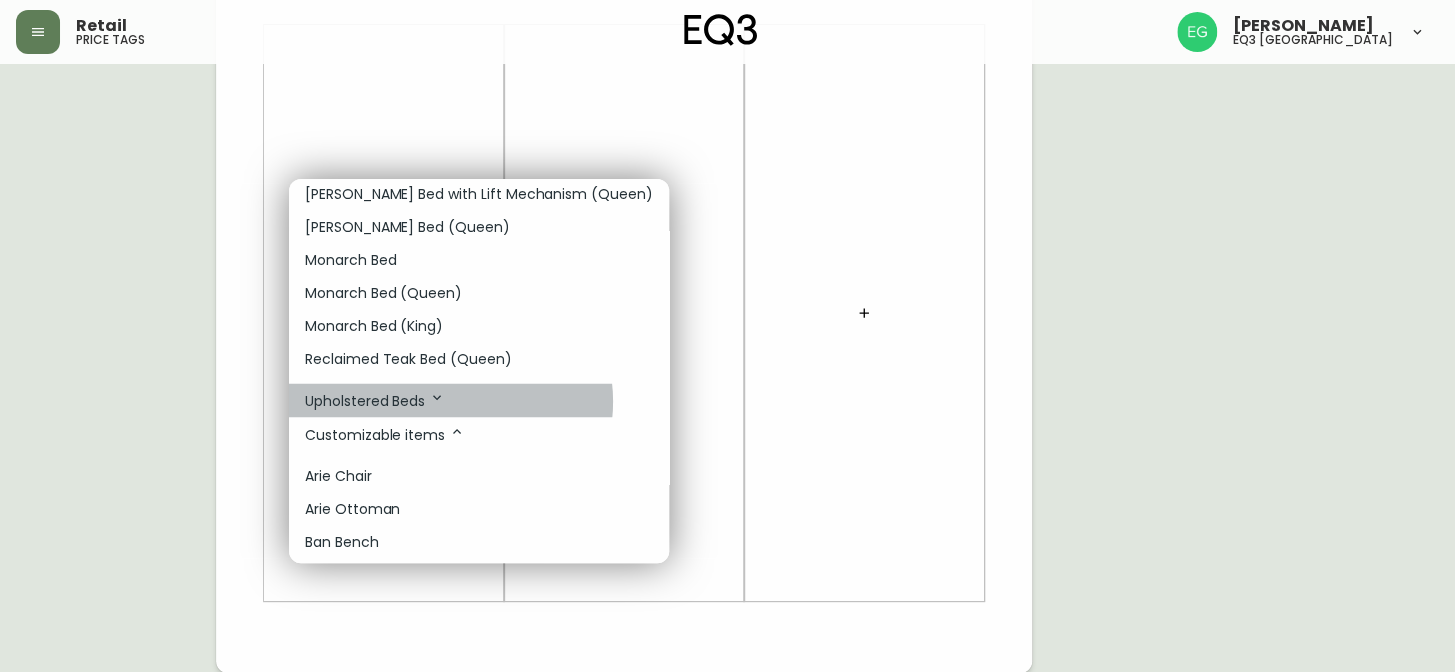 click on "Upholstered Beds" at bounding box center [479, 400] 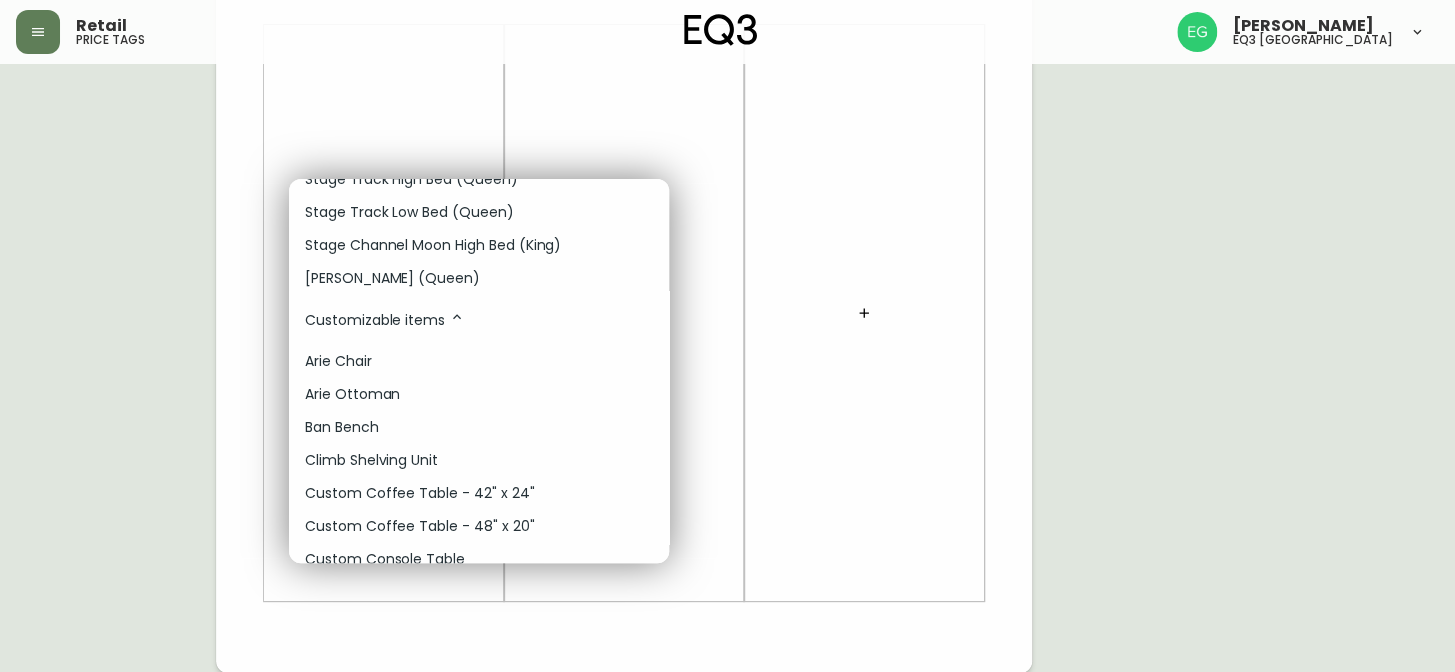 scroll, scrollTop: 2636, scrollLeft: 0, axis: vertical 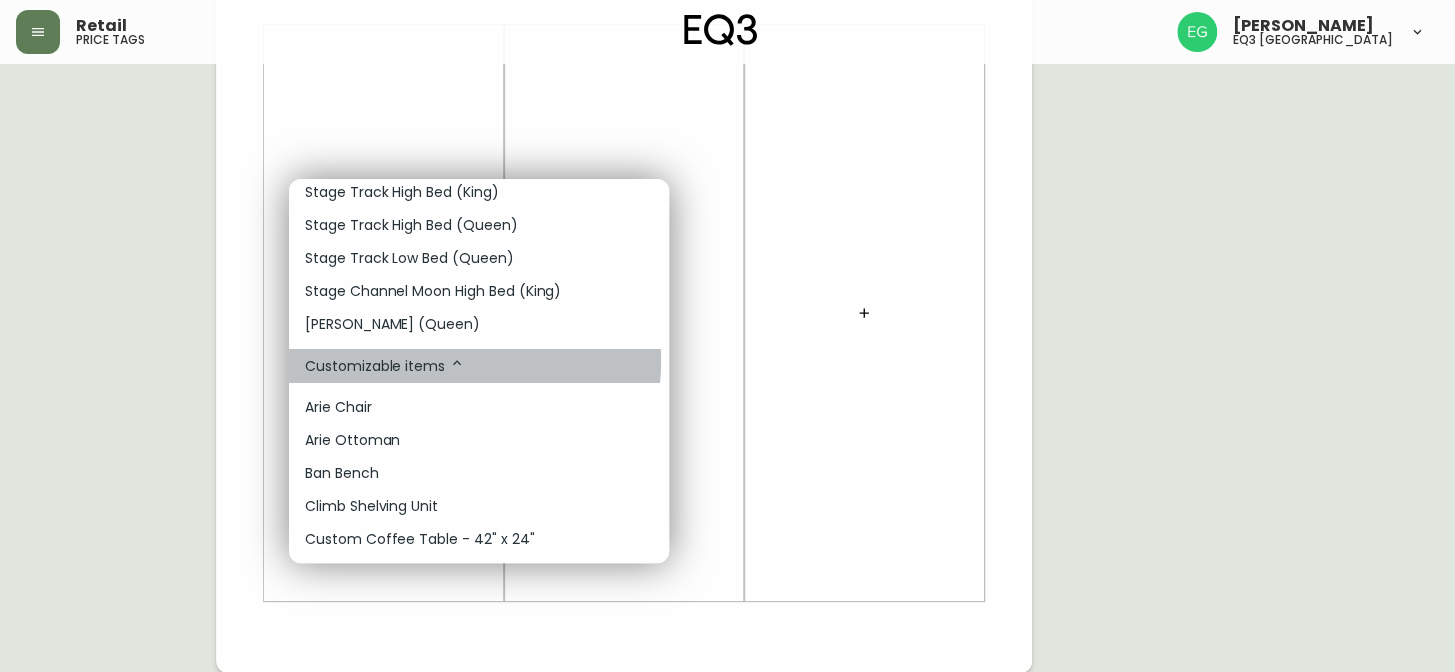 click on "Customizable items" at bounding box center (385, 366) 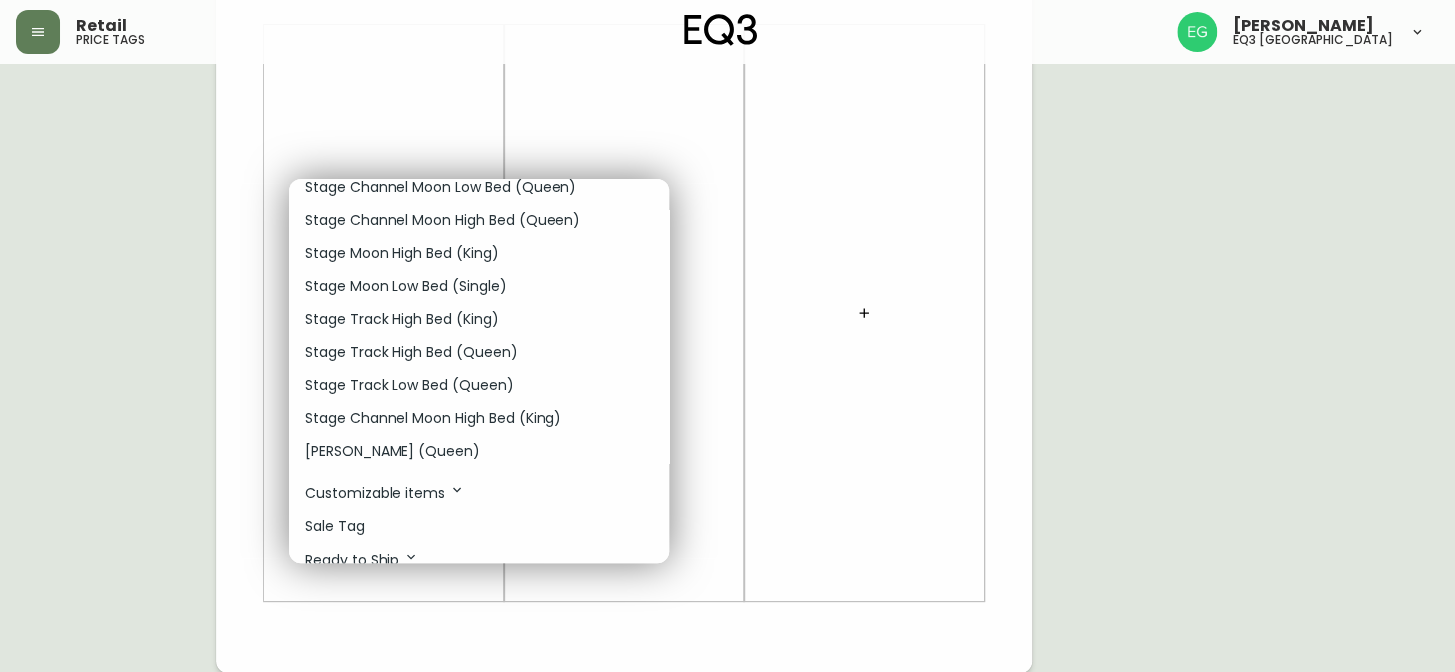 scroll, scrollTop: 2508, scrollLeft: 0, axis: vertical 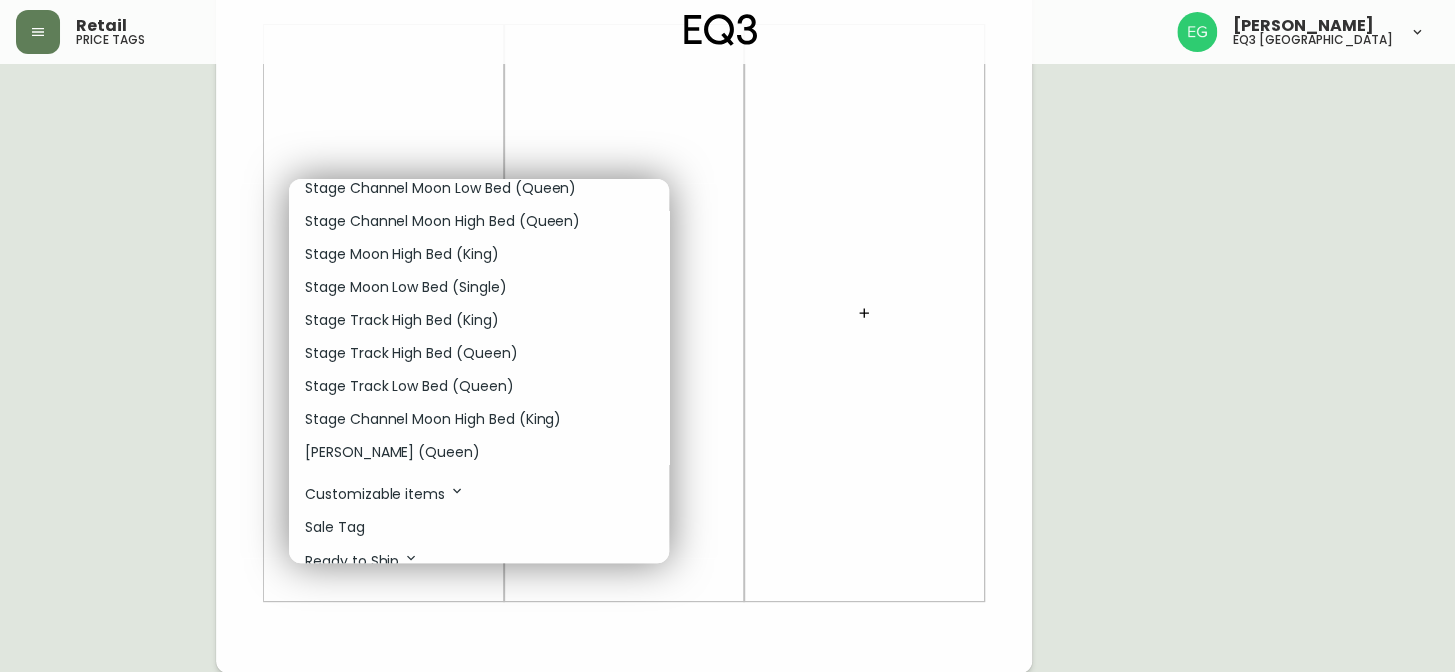 click on "Ready to Ship" at bounding box center [362, 561] 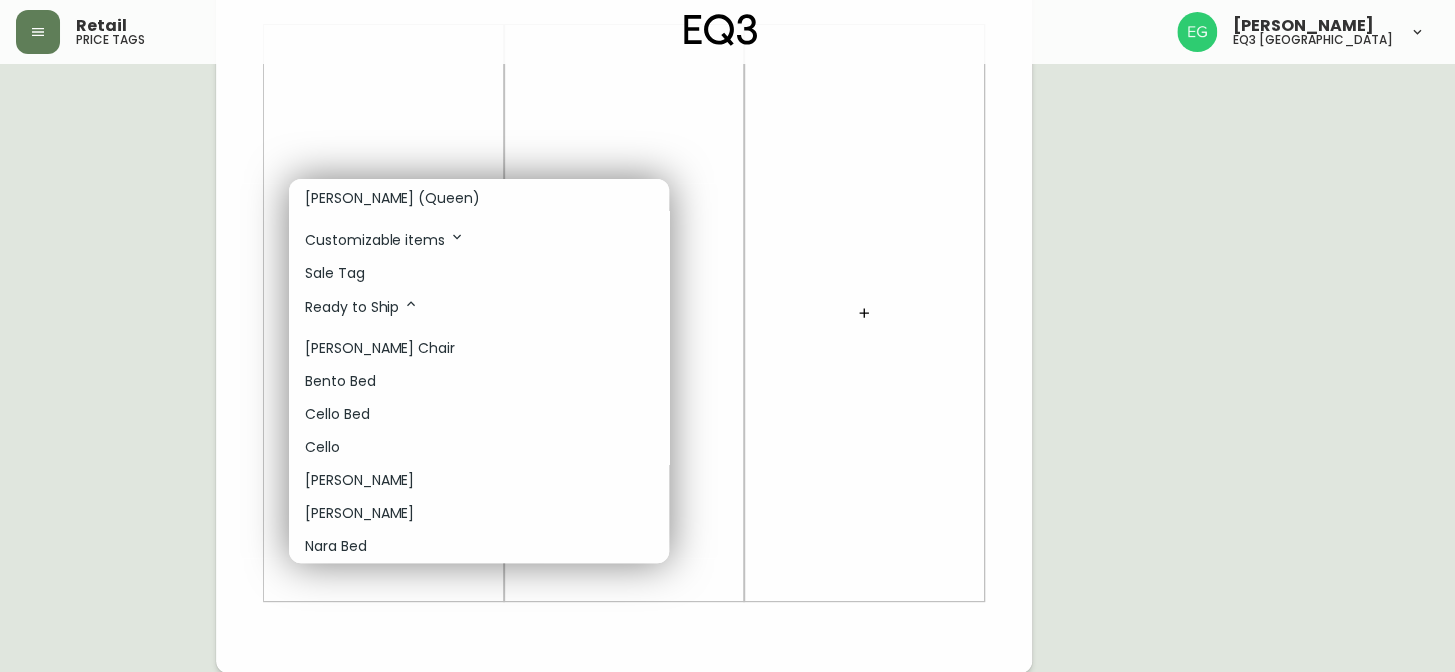 scroll, scrollTop: 2581, scrollLeft: 0, axis: vertical 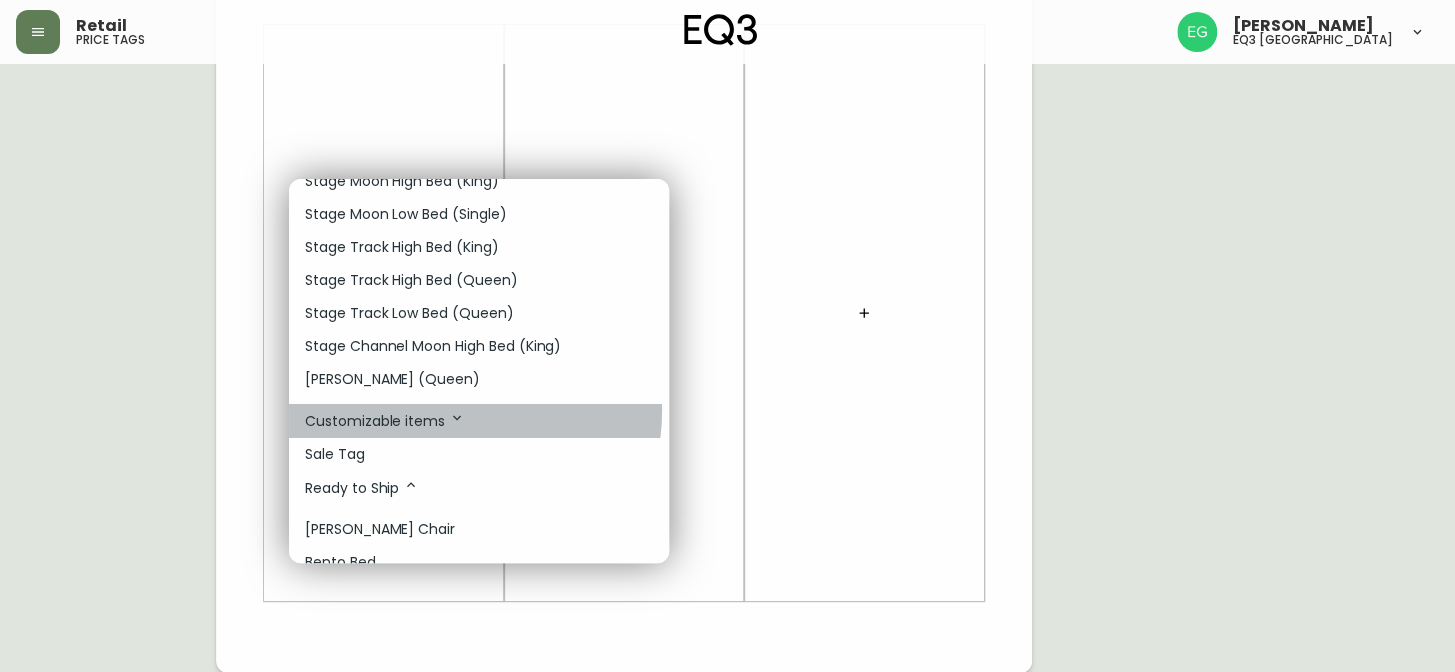 click on "Customizable items" at bounding box center (385, 421) 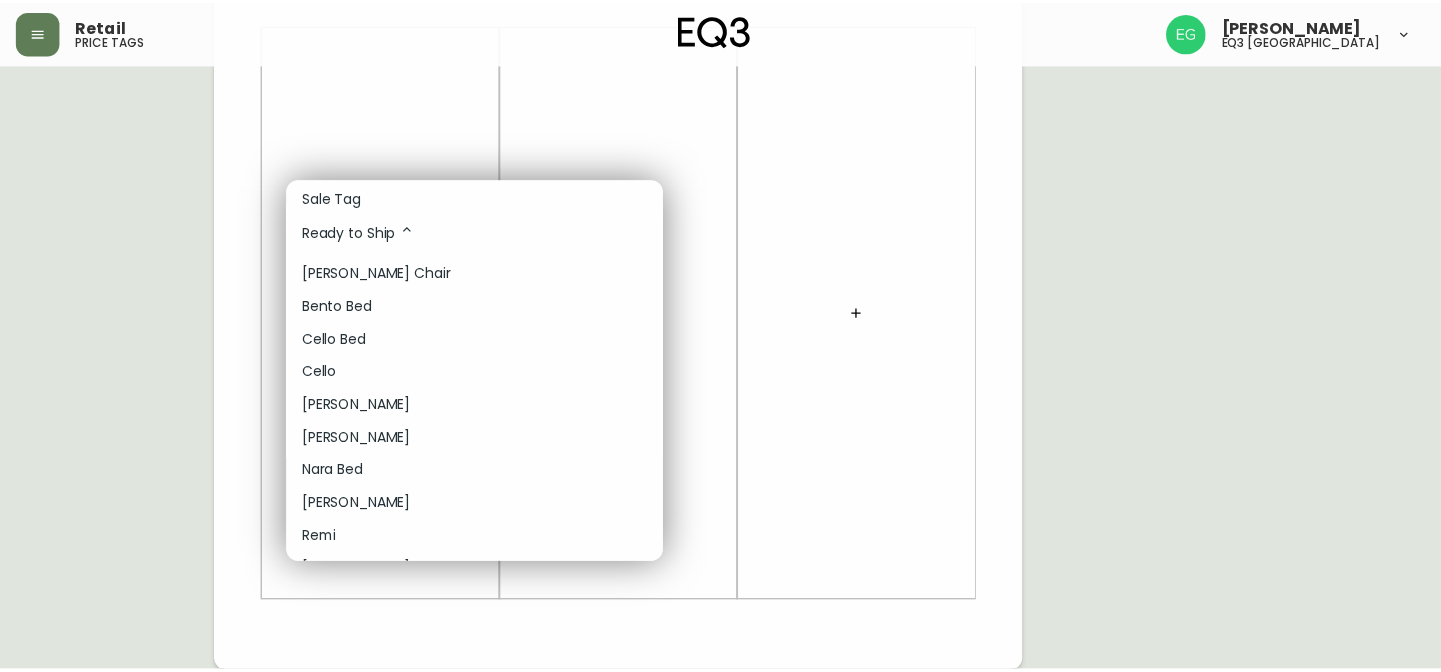 scroll, scrollTop: 5377, scrollLeft: 0, axis: vertical 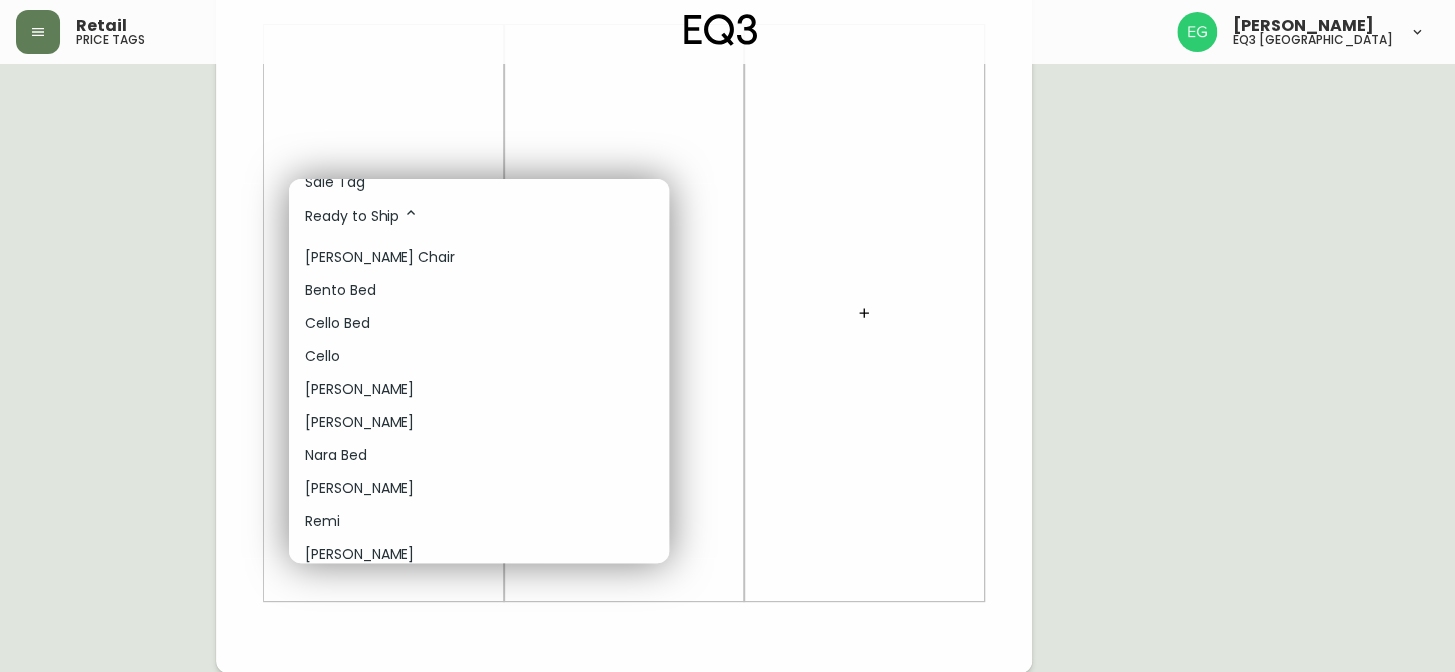 click at bounding box center [727, 336] 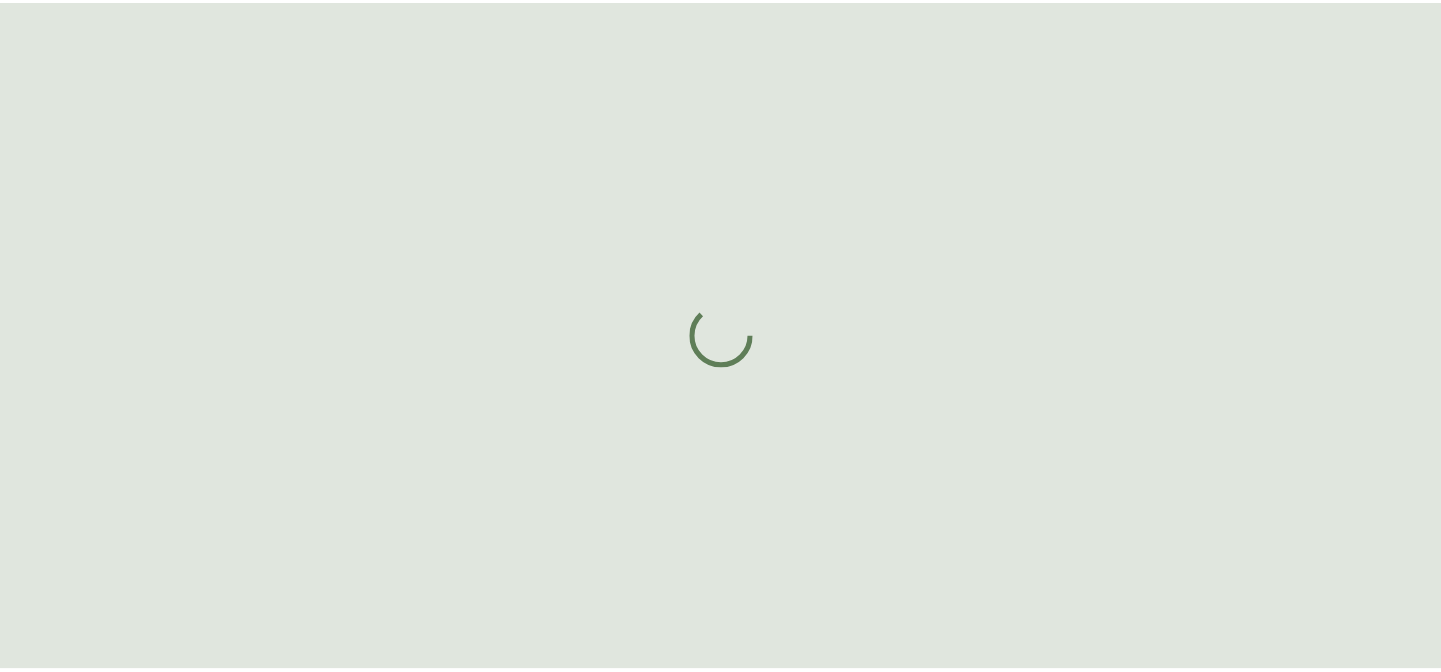 scroll, scrollTop: 0, scrollLeft: 0, axis: both 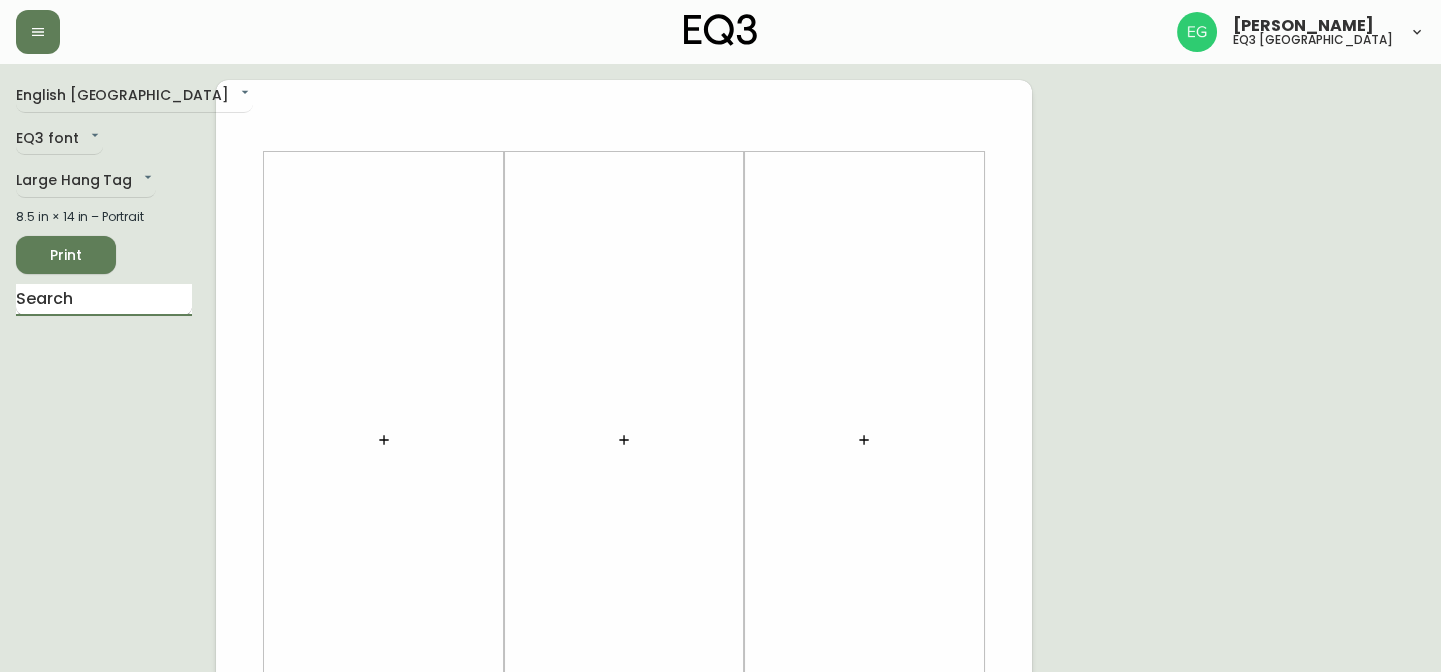click at bounding box center [104, 300] 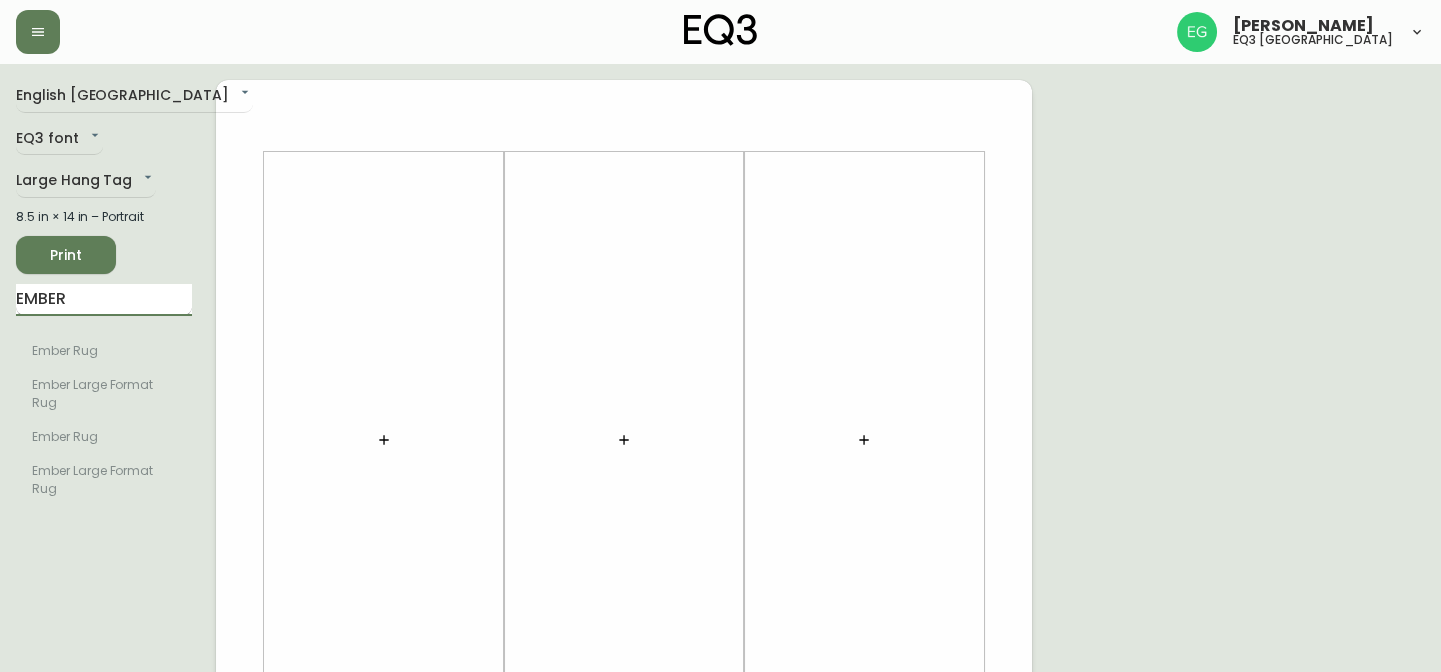 type on "EMBER" 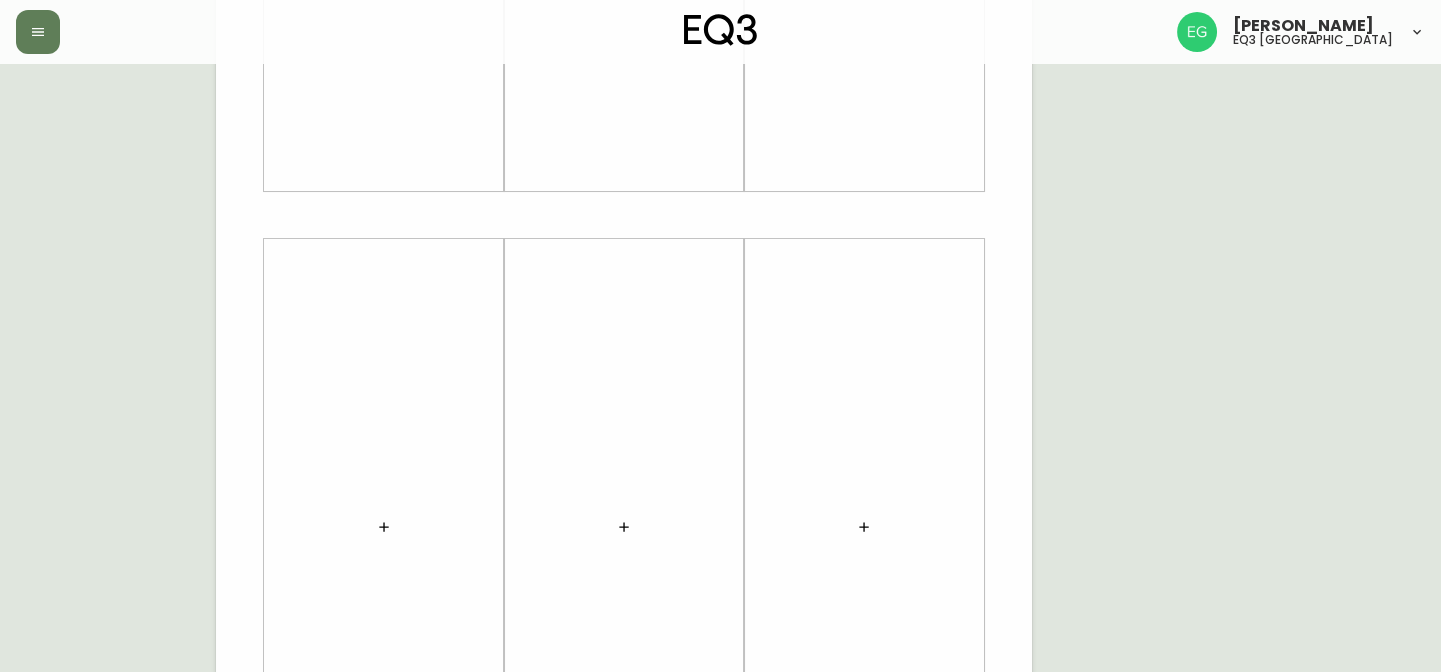 scroll, scrollTop: 545, scrollLeft: 0, axis: vertical 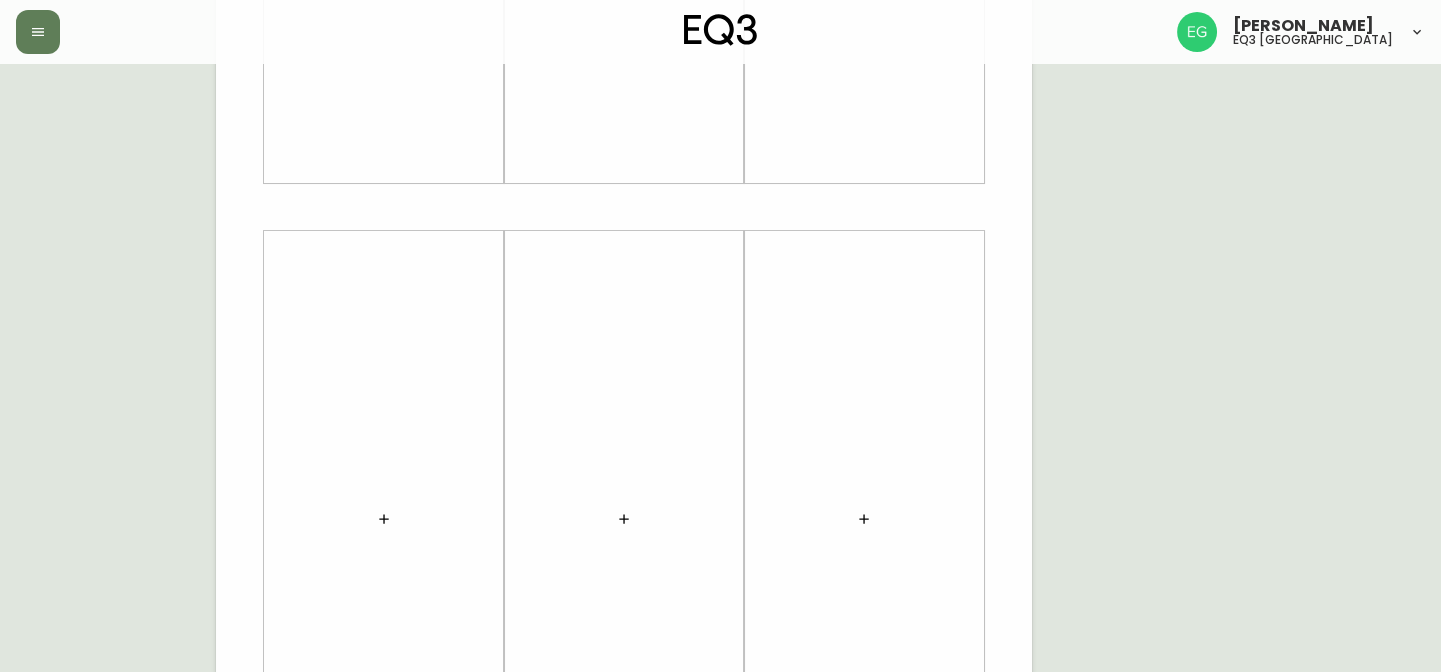 click 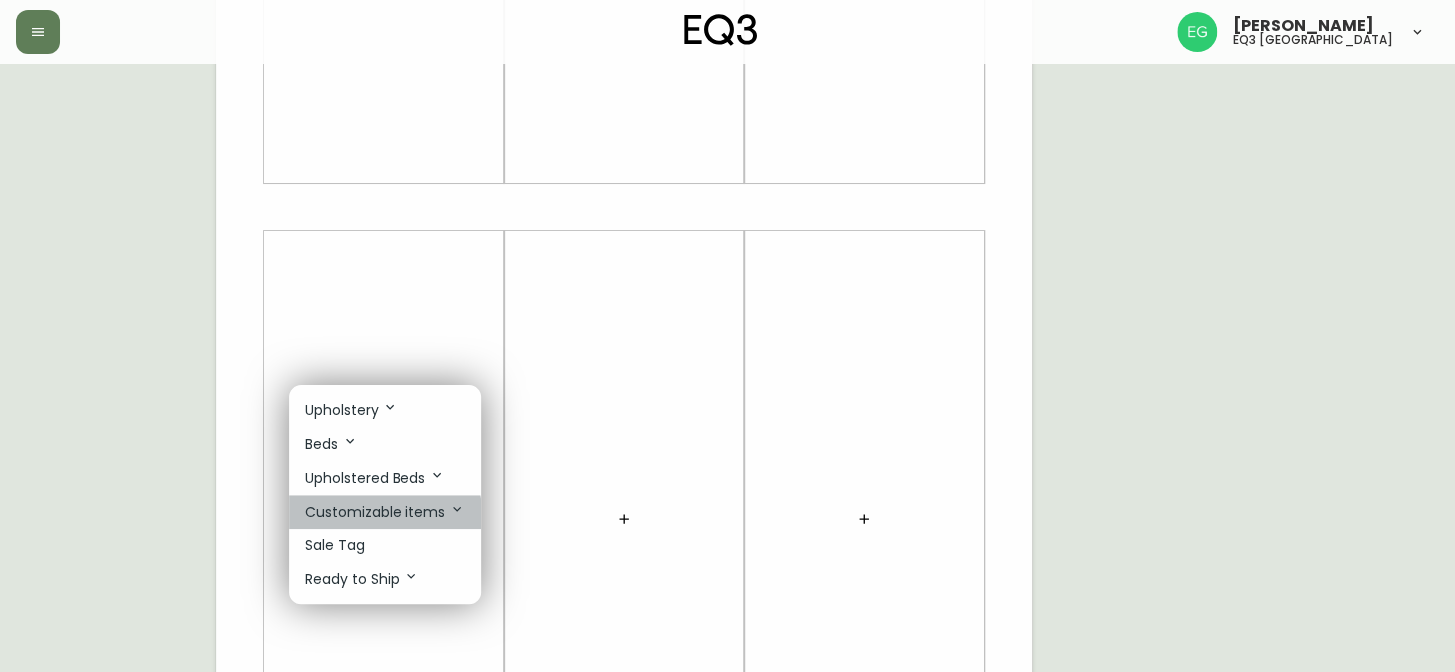 click on "Customizable items" at bounding box center (385, 512) 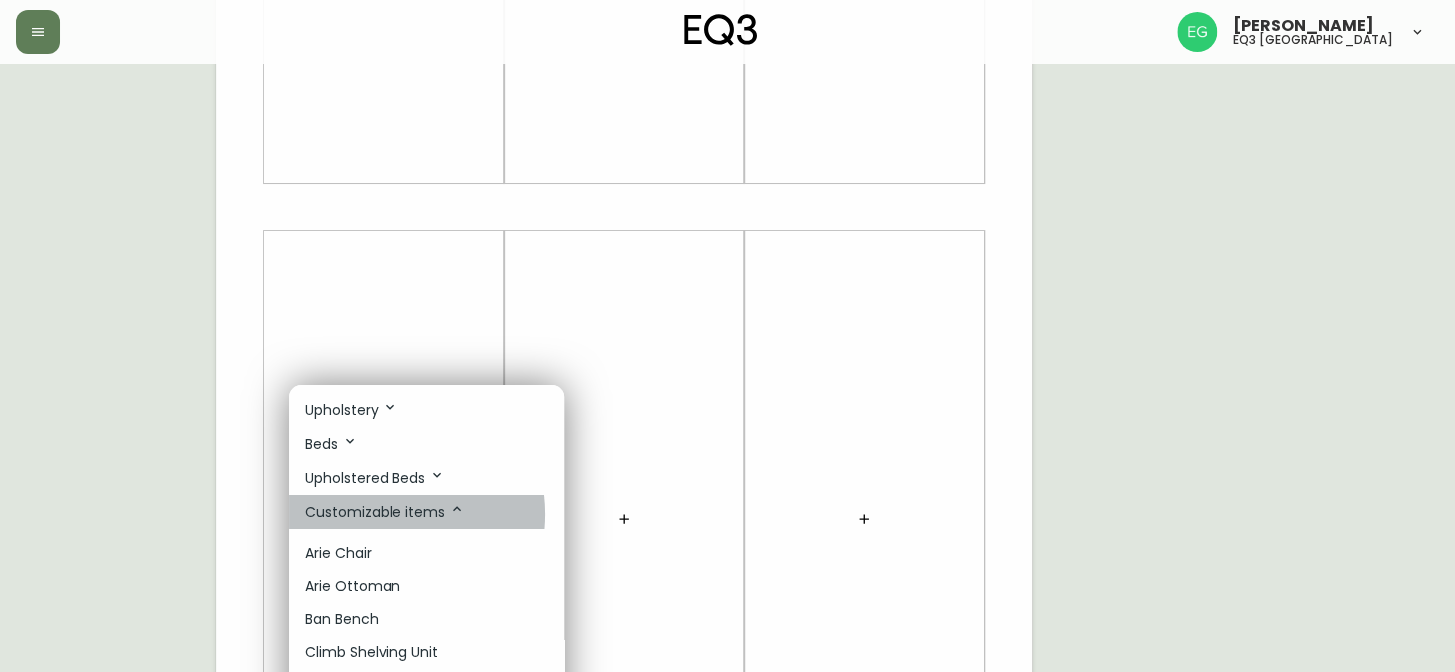 click on "Customizable items" at bounding box center [385, 512] 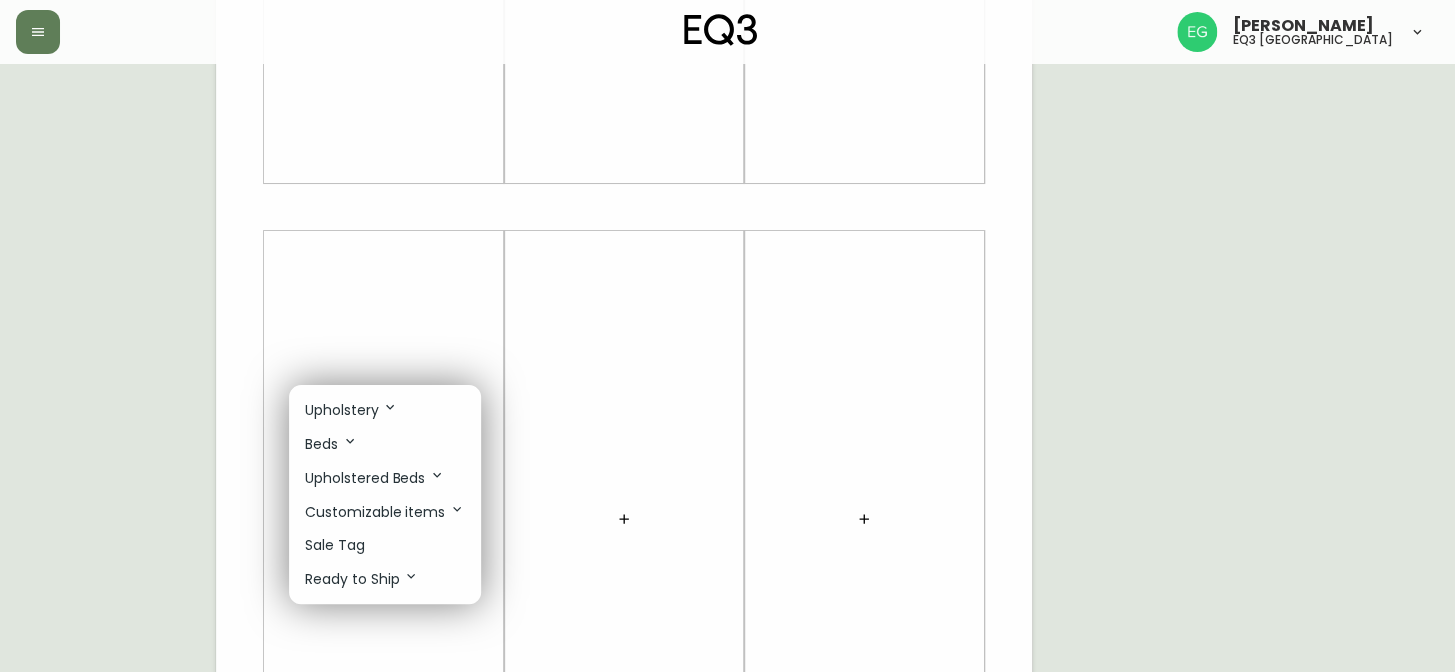 click at bounding box center [727, 336] 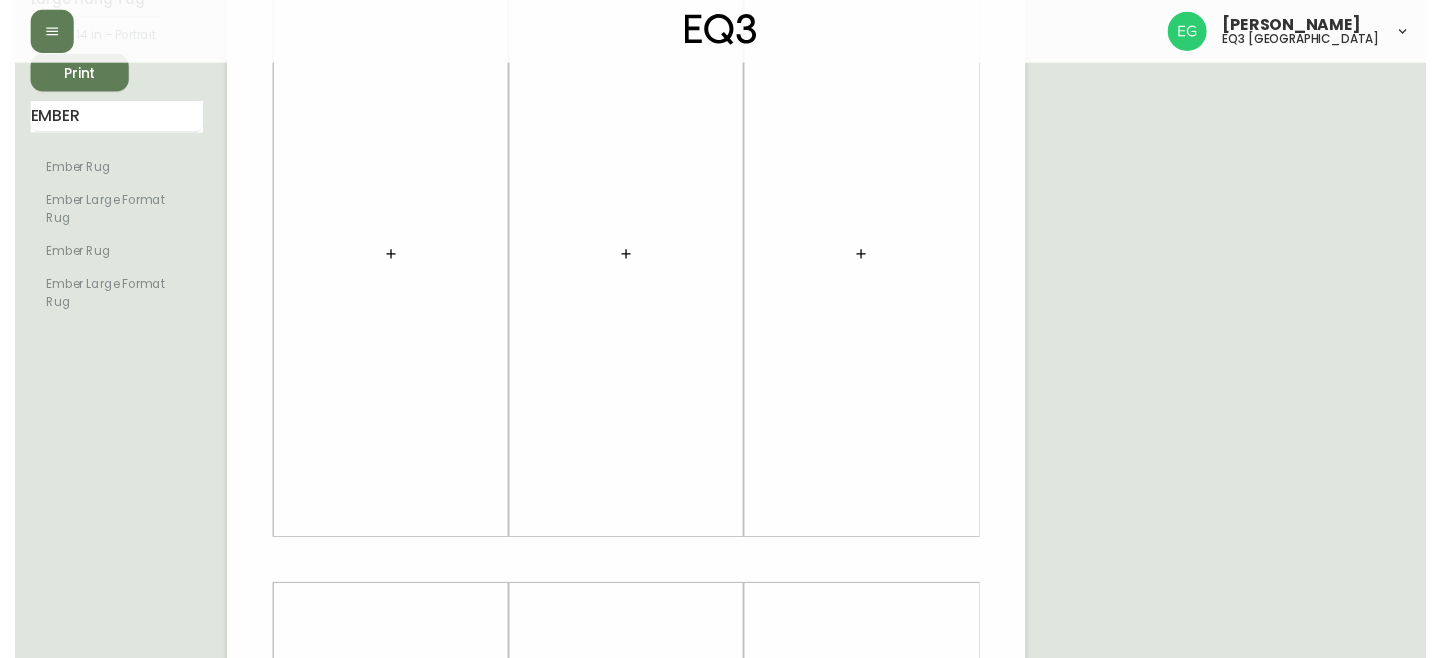 scroll, scrollTop: 0, scrollLeft: 0, axis: both 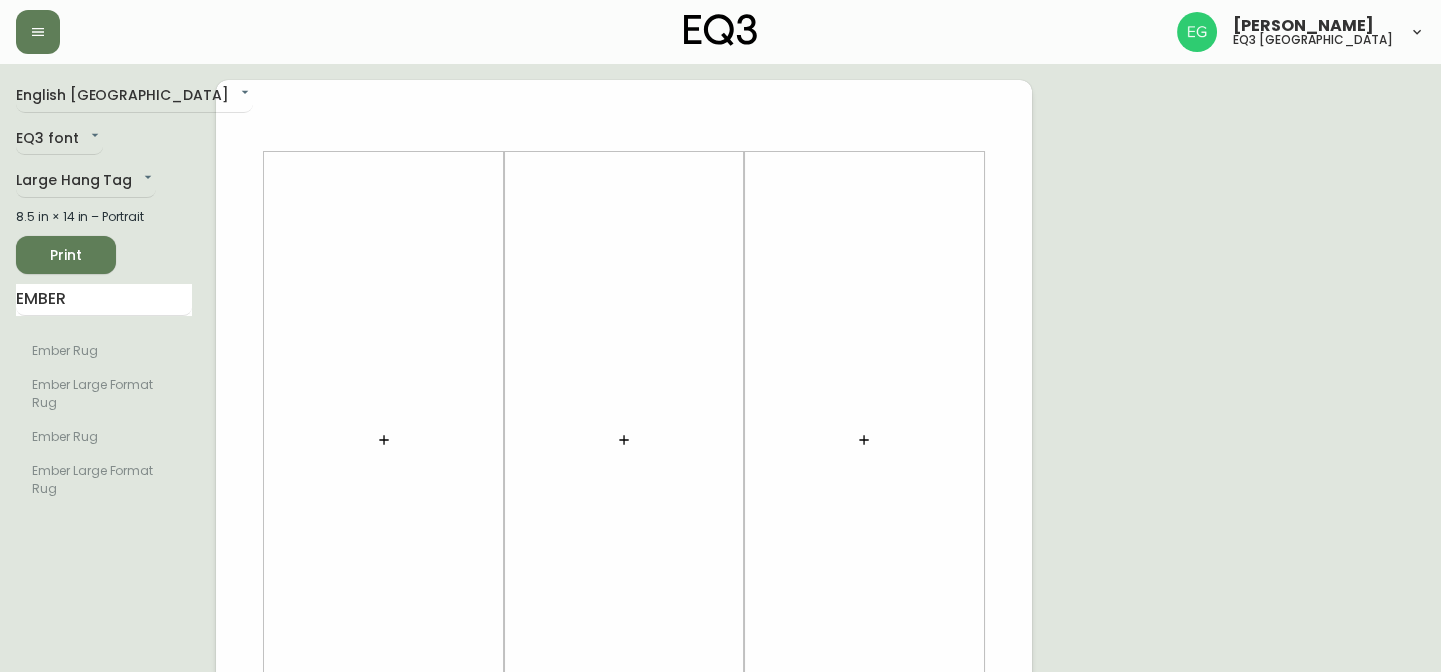 drag, startPoint x: 77, startPoint y: 358, endPoint x: 257, endPoint y: 468, distance: 210.95023 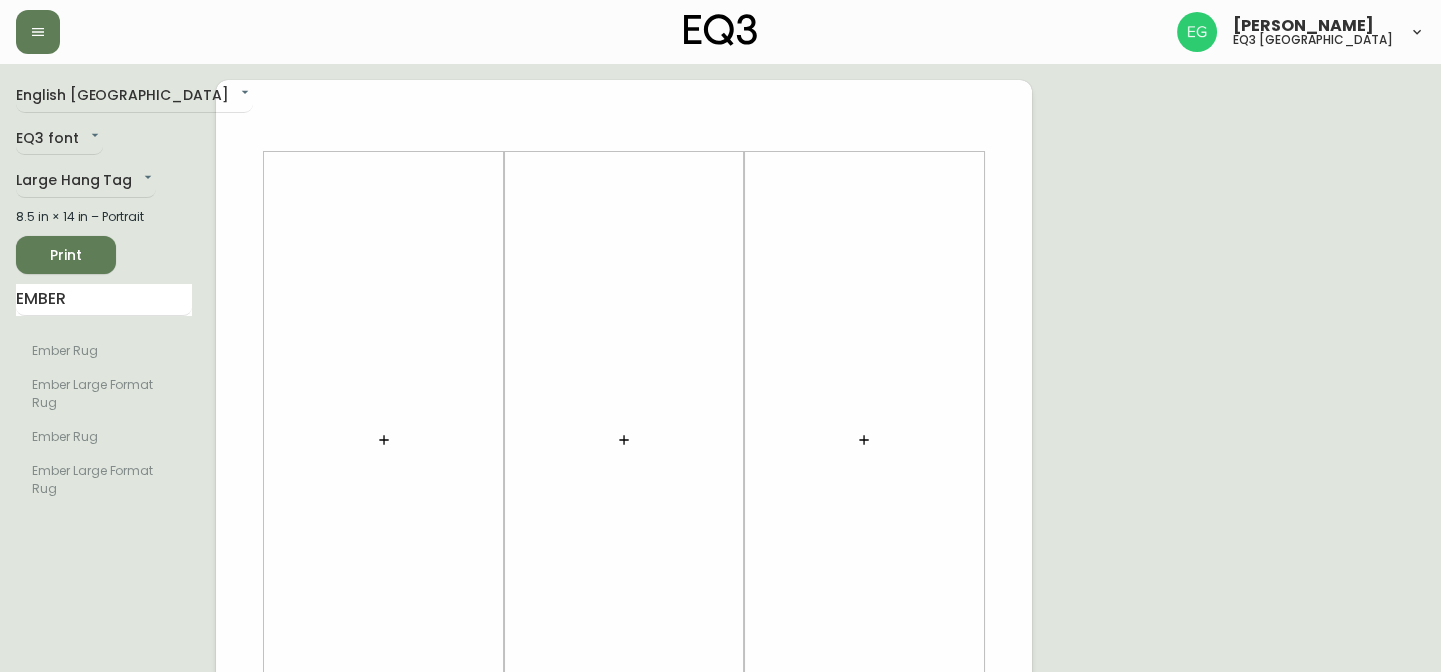 click on "English Canada en_CA EQ3 font EQ3 Large Hang Tag large 8.5 in × 14 in – Portrait Print EMBER Ember Rug Ember Large Format Rug Ember Rug Ember Large Format Rug" at bounding box center [720, 752] 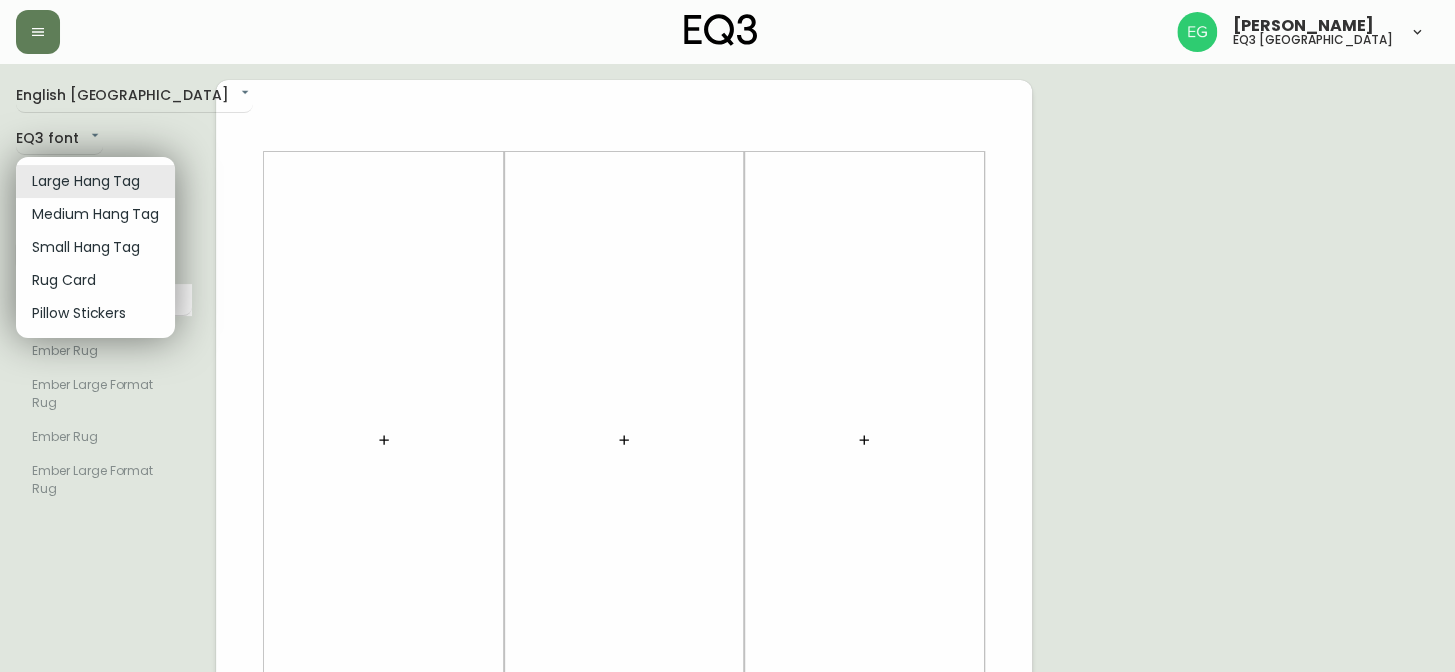 click on "Evan Gracey eq3 burlington   English Canada en_CA EQ3 font EQ3 Large Hang Tag large 8.5 in × 14 in – Portrait Print EMBER Ember Rug Ember Large Format Rug Ember Rug Ember Large Format Rug
Large Hang Tag Medium Hang Tag Small Hang Tag Rug Card Pillow Stickers" at bounding box center (727, 712) 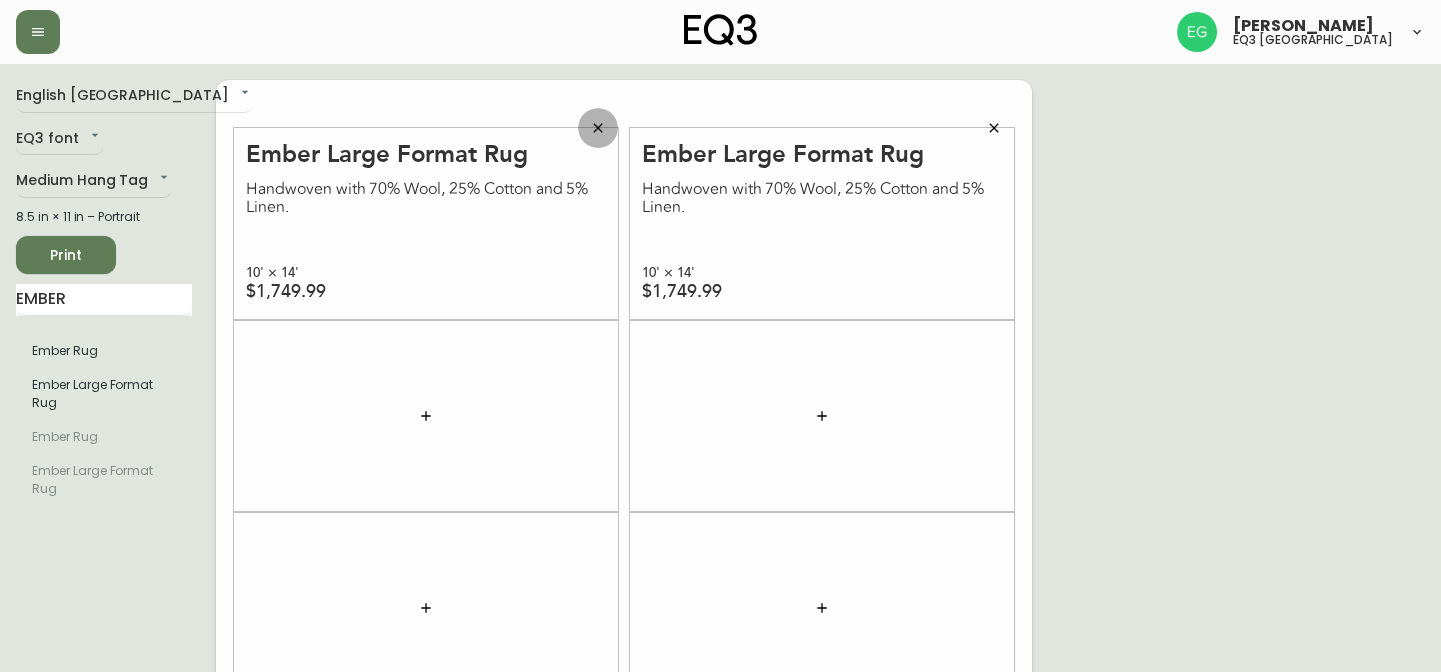click at bounding box center [598, 128] 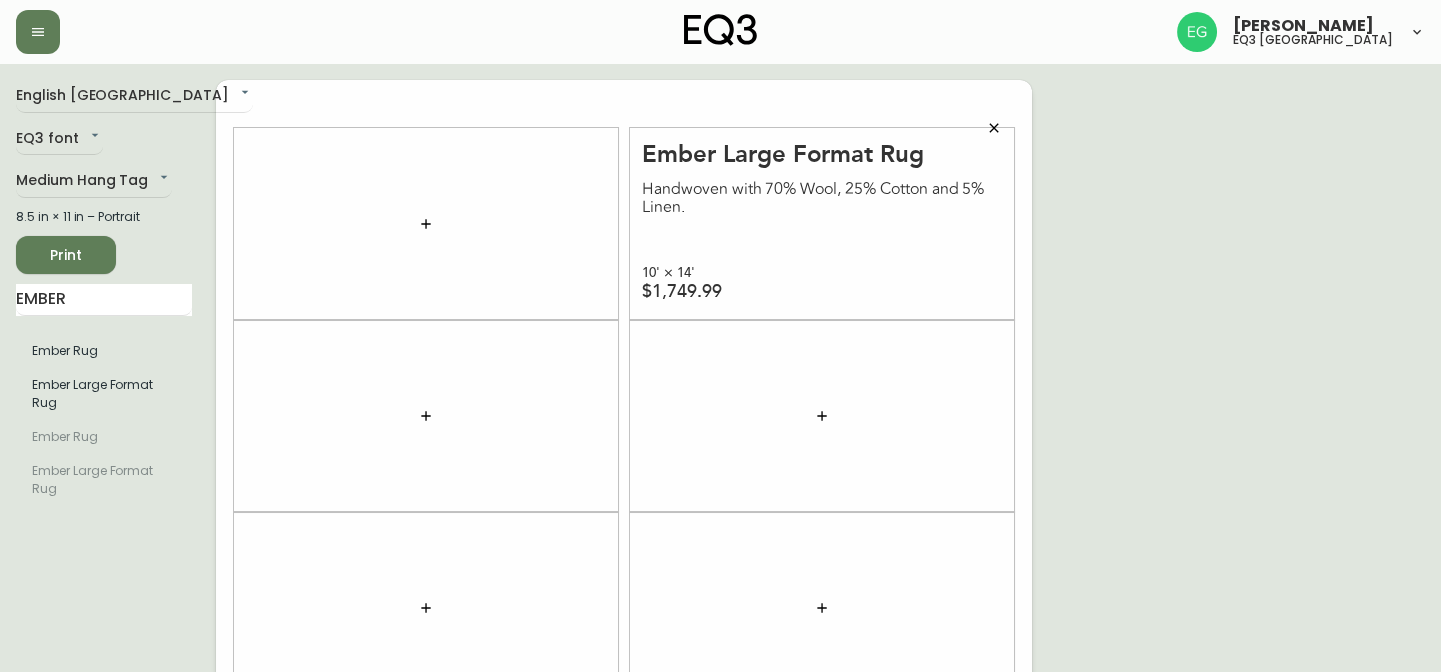 click 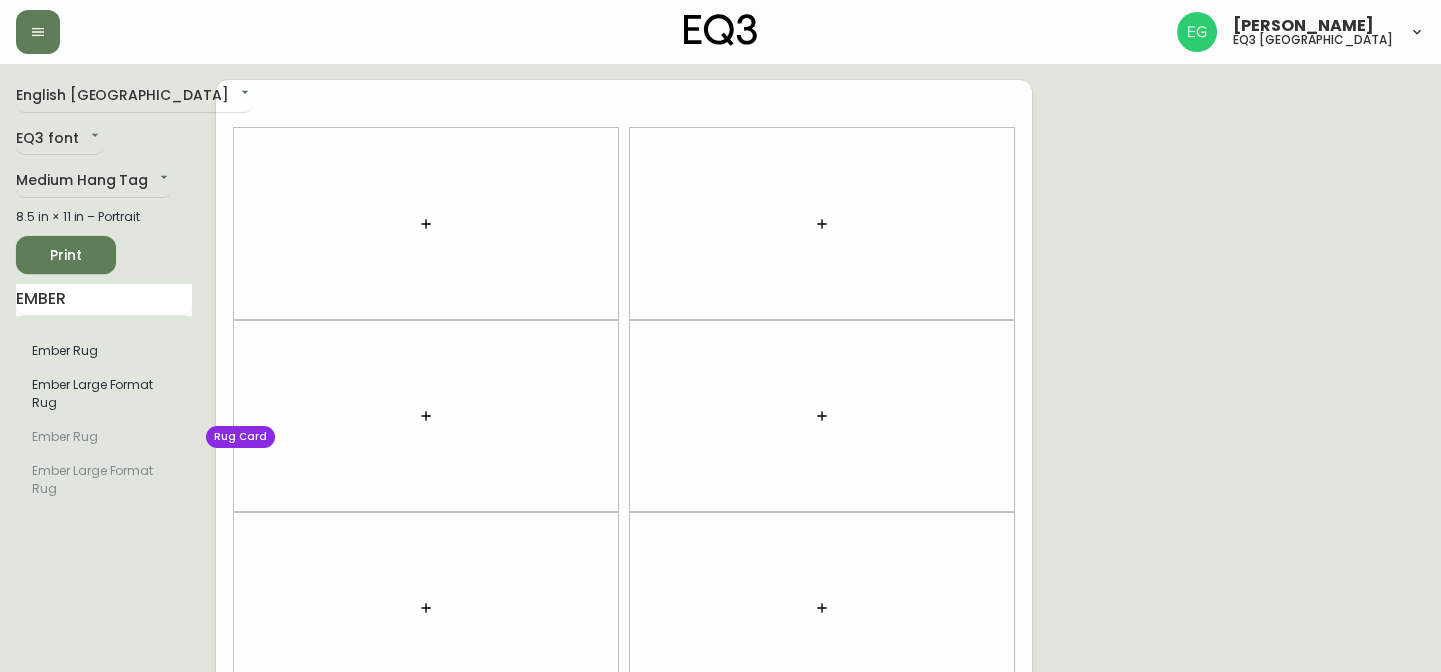 click on "Ember Rug" at bounding box center [104, 437] 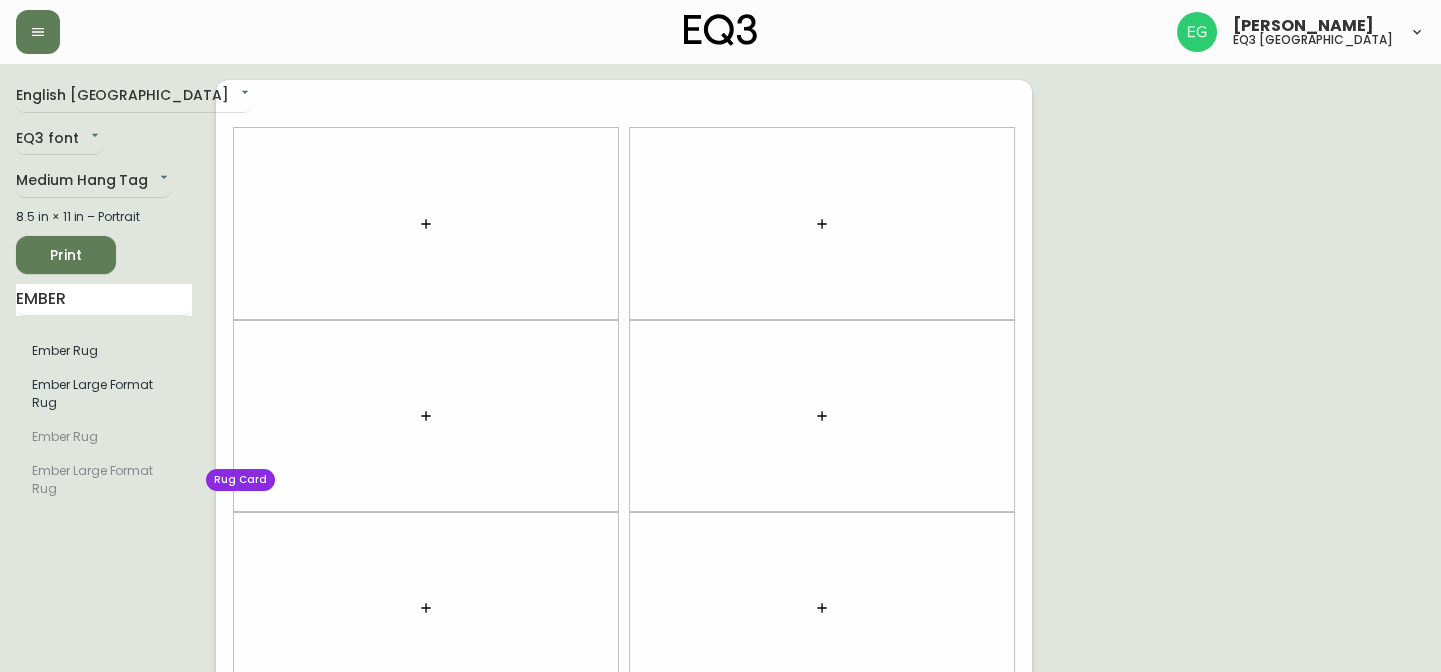 click on "Ember Large Format Rug" at bounding box center [104, 480] 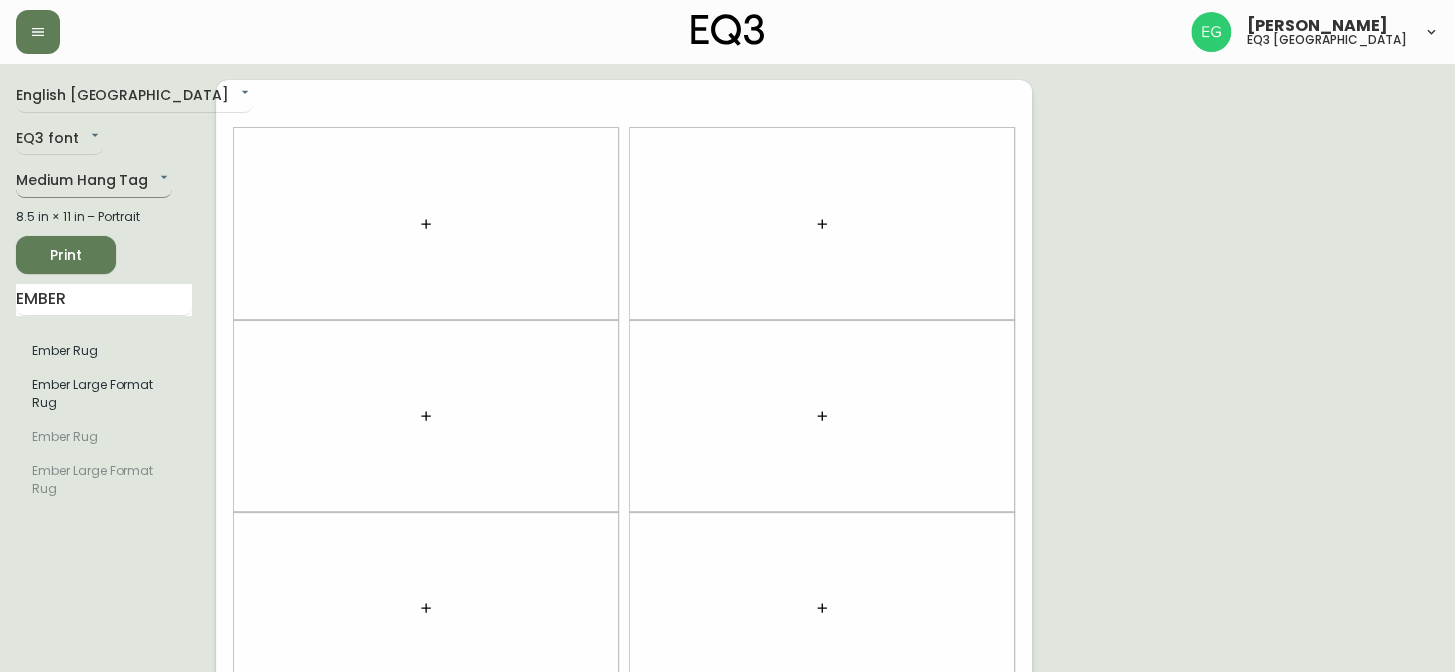 click on "Evan Gracey eq3 burlington   English Canada en_CA EQ3 font EQ3 Medium Hang Tag medium 8.5 in × 11 in – Portrait Print EMBER Ember Rug Ember Large Format Rug Ember Rug Ember Large Format Rug" at bounding box center [727, 568] 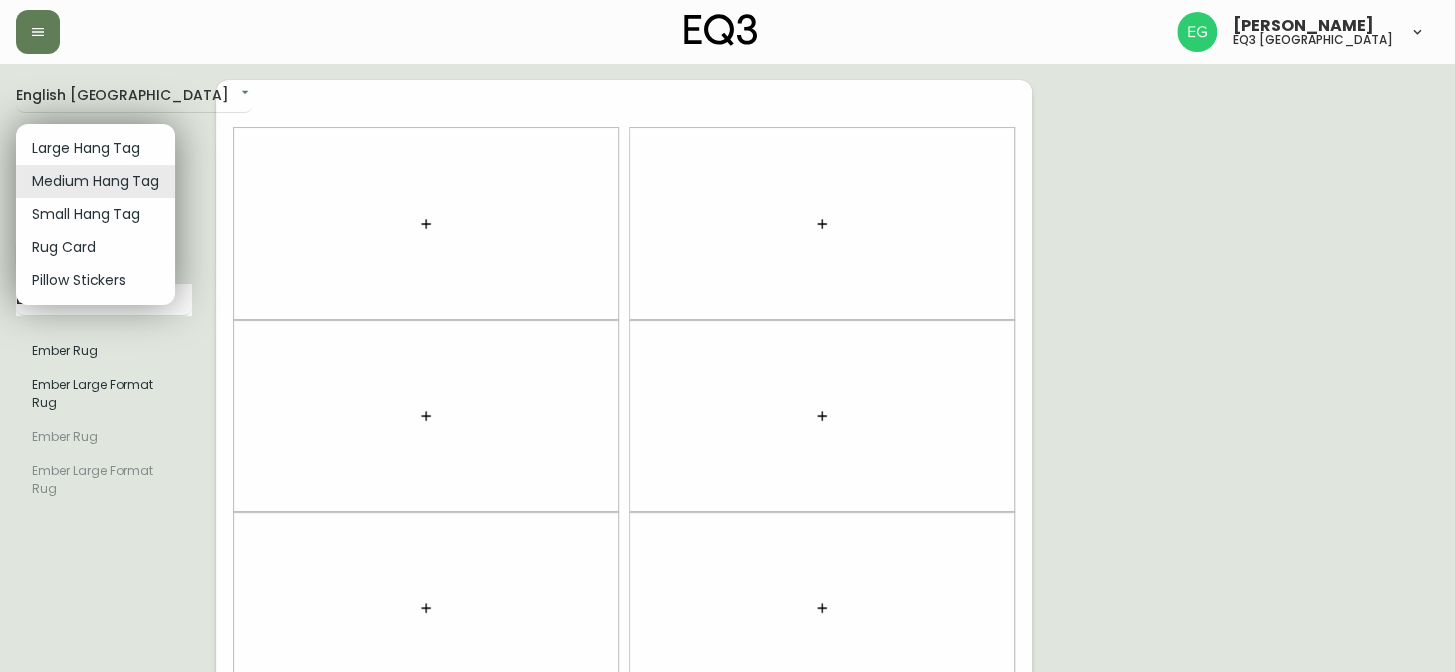 click on "Small Hang Tag" at bounding box center [95, 214] 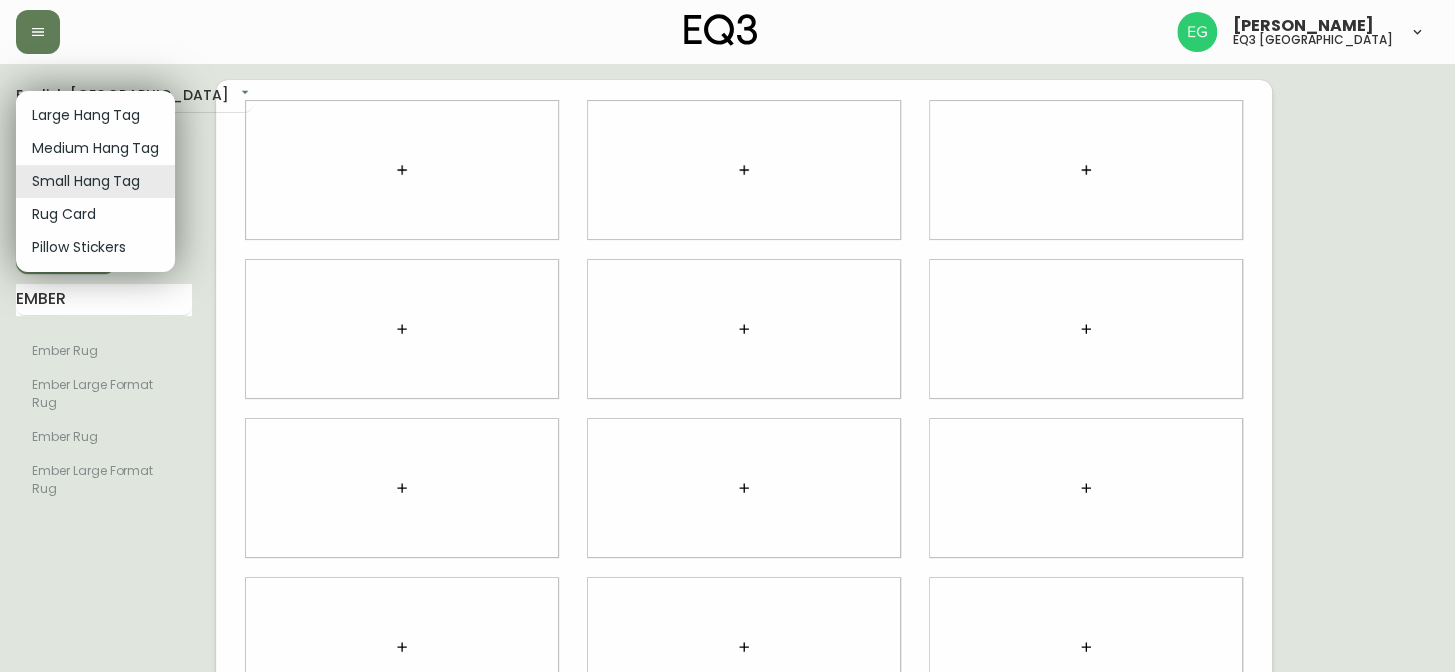 click on "Evan Gracey eq3 burlington   English Canada en_CA EQ3 font EQ3 Small Hang Tag small 8.5 in × 11 in – Landscape Print EMBER Ember Rug Ember Large Format Rug Ember Rug Ember Large Format Rug
Large Hang Tag Medium Hang Tag Small Hang Tag Rug Card Pillow Stickers" at bounding box center (727, 448) 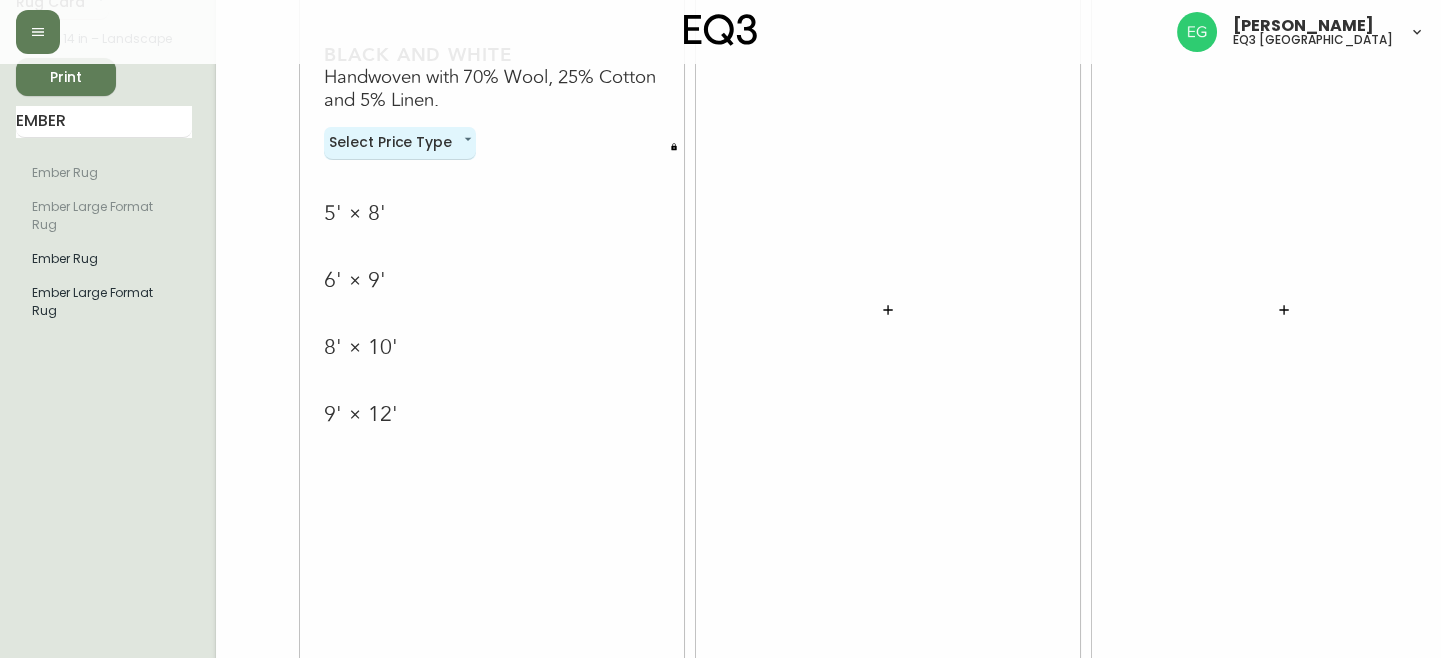 scroll, scrollTop: 238, scrollLeft: 0, axis: vertical 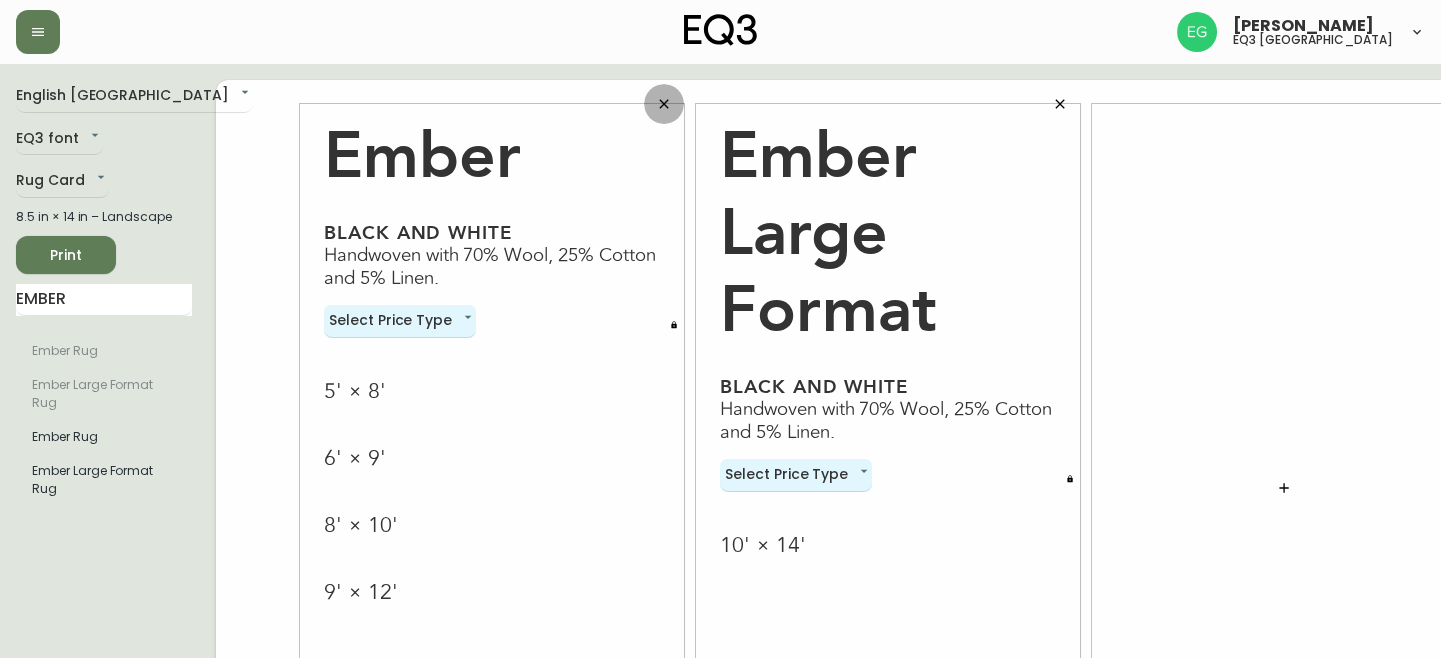 click 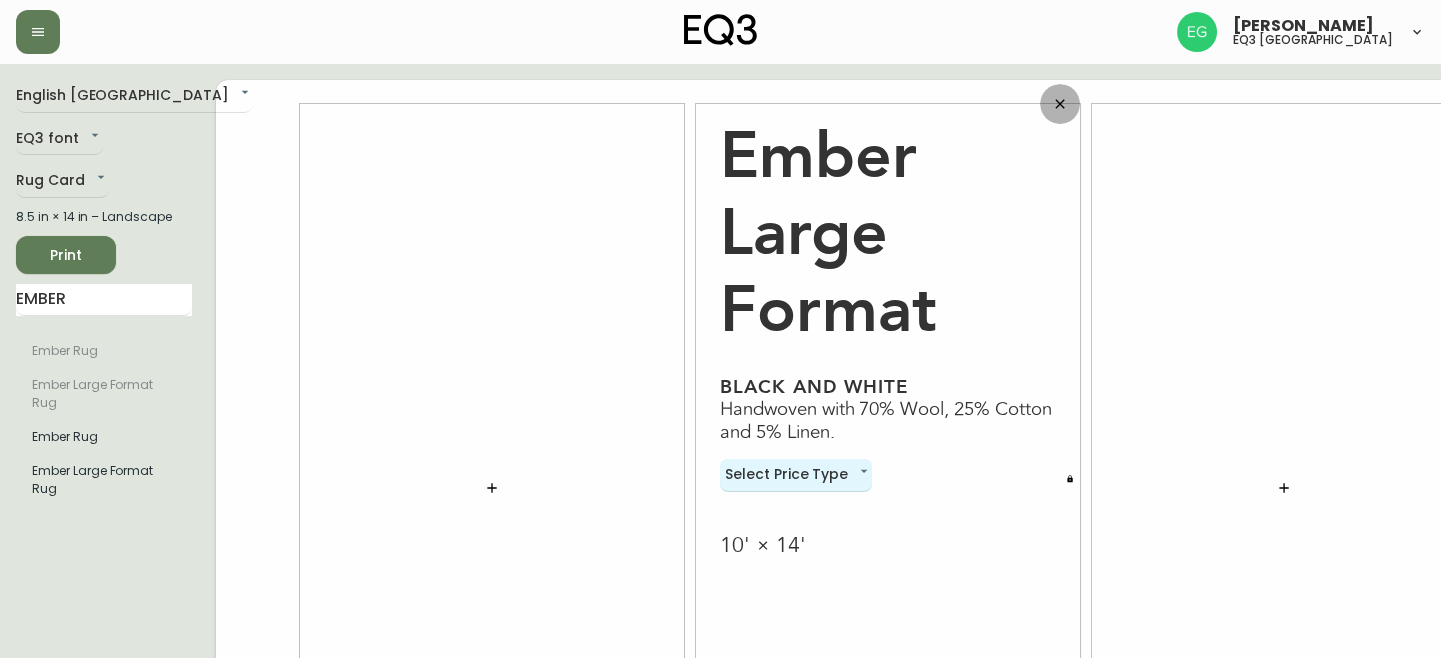 click 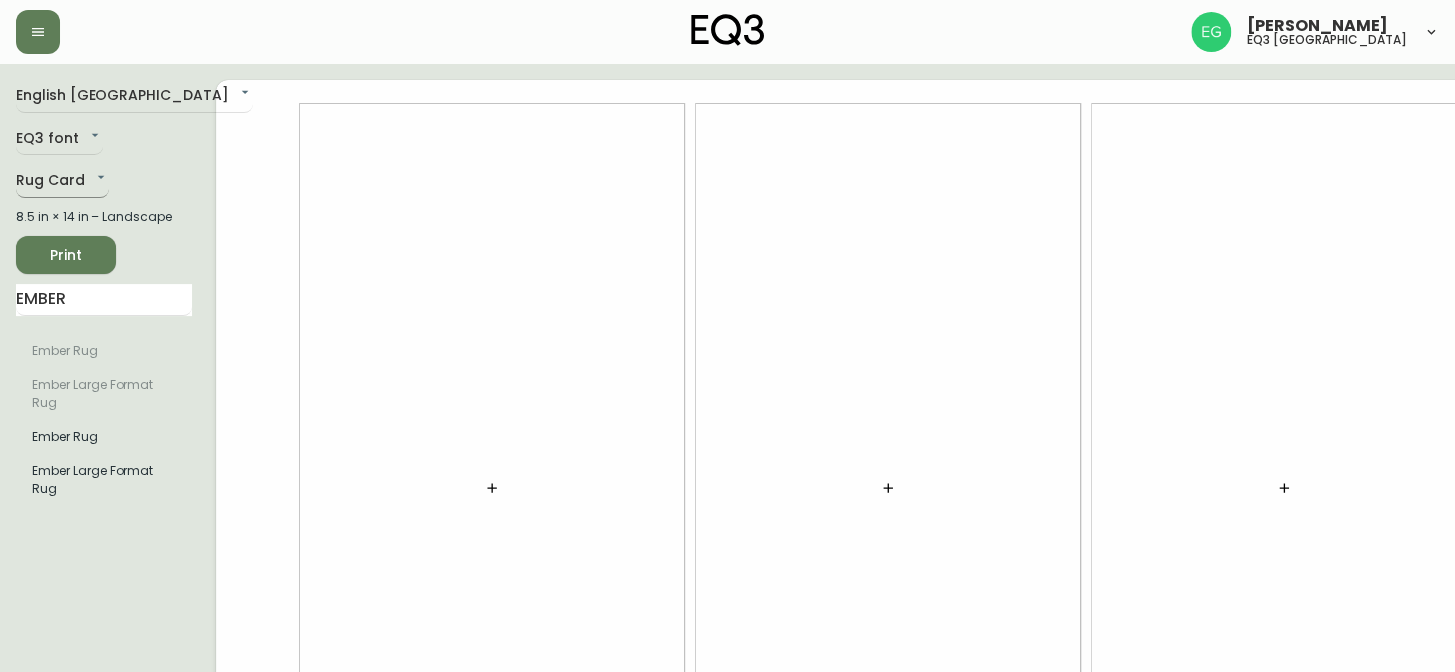click on "Evan Gracey eq3 burlington   English Canada en_CA EQ3 font EQ3 Rug Card rugs 8.5 in × 14 in – Landscape Print EMBER Ember Rug Ember Large Format Rug Ember Rug Ember Large Format Rug" at bounding box center (727, 448) 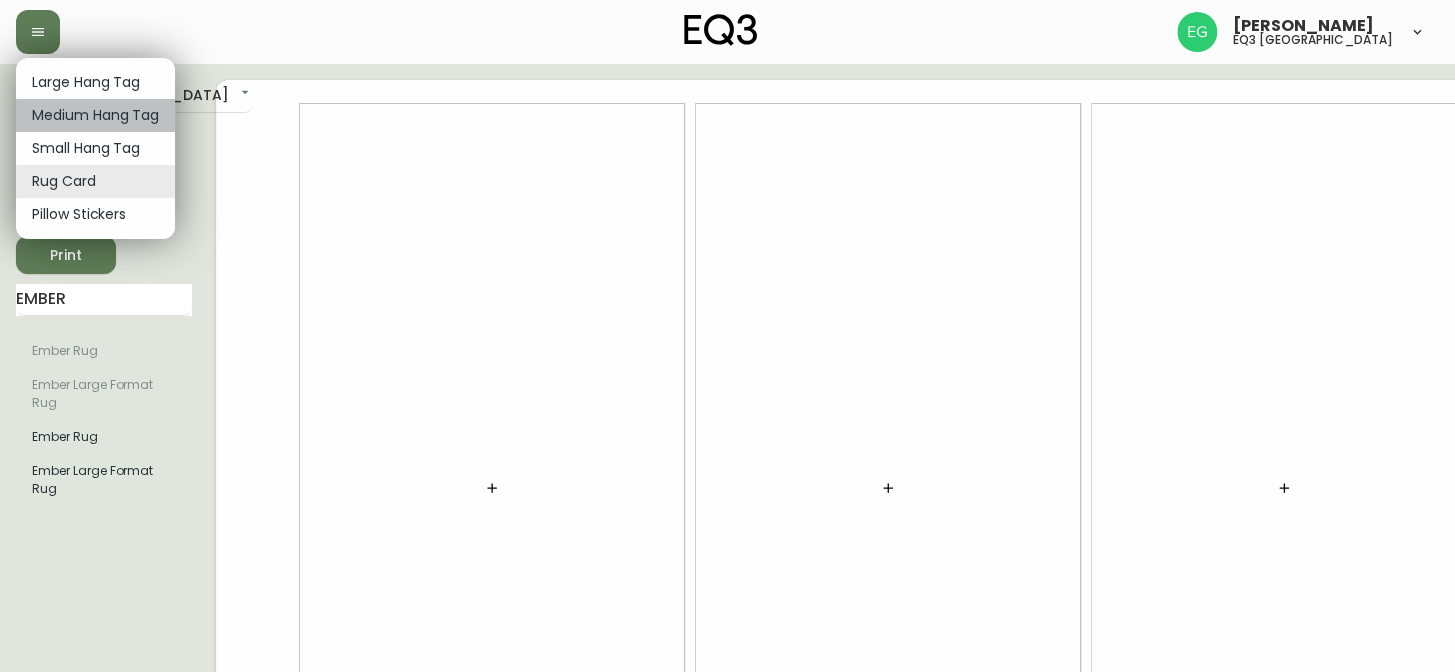 click on "Medium Hang Tag" at bounding box center (95, 115) 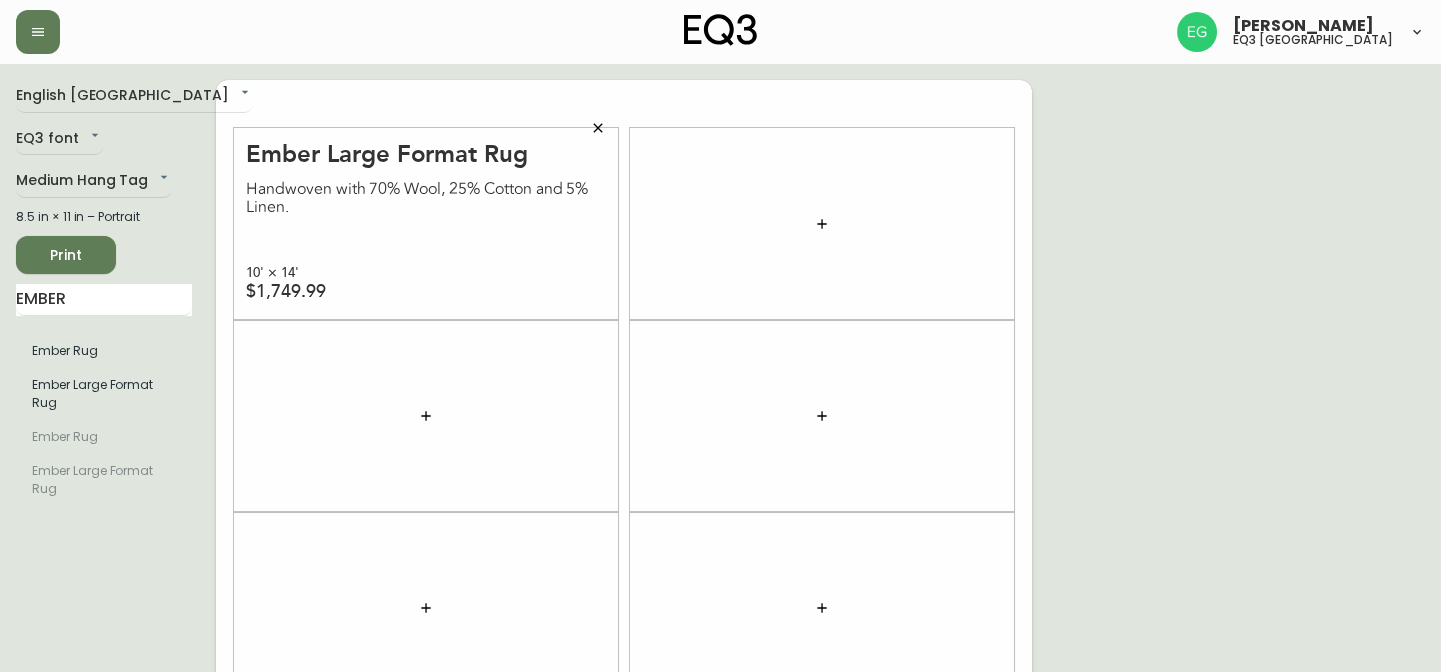 click on "$1,749.99" at bounding box center (291, 291) 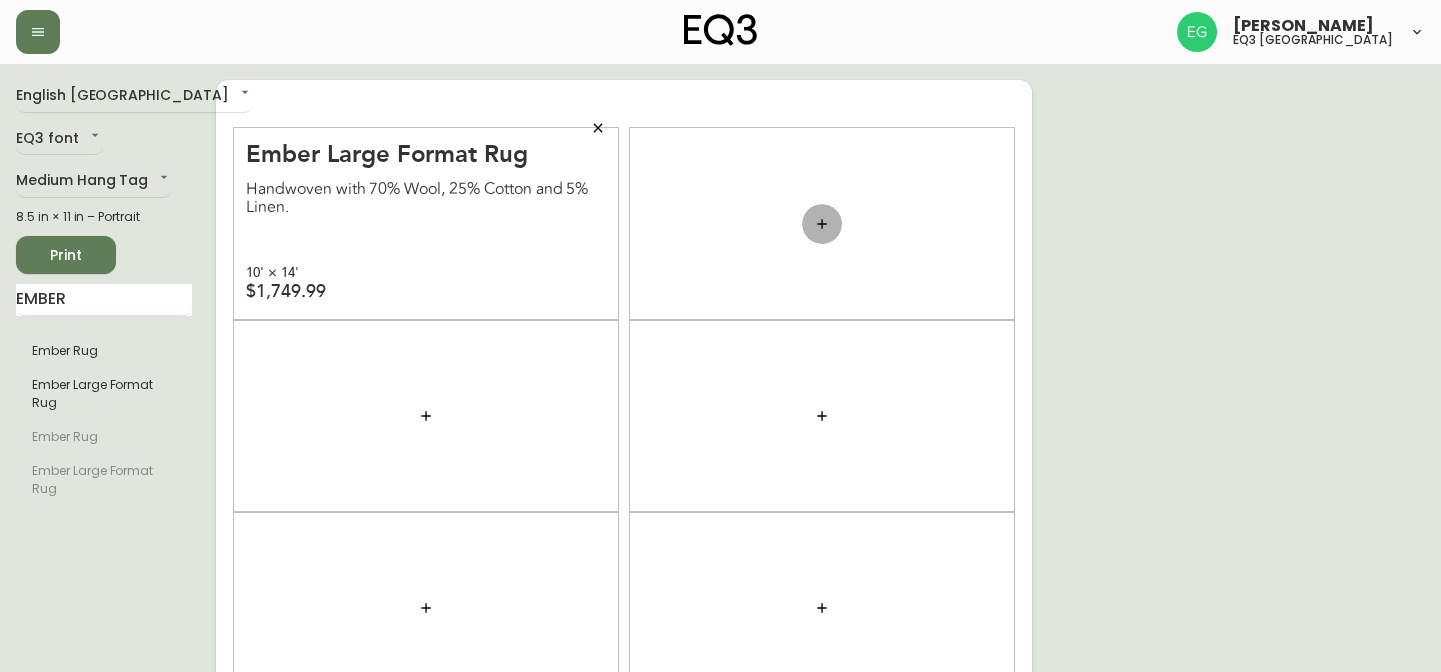 click 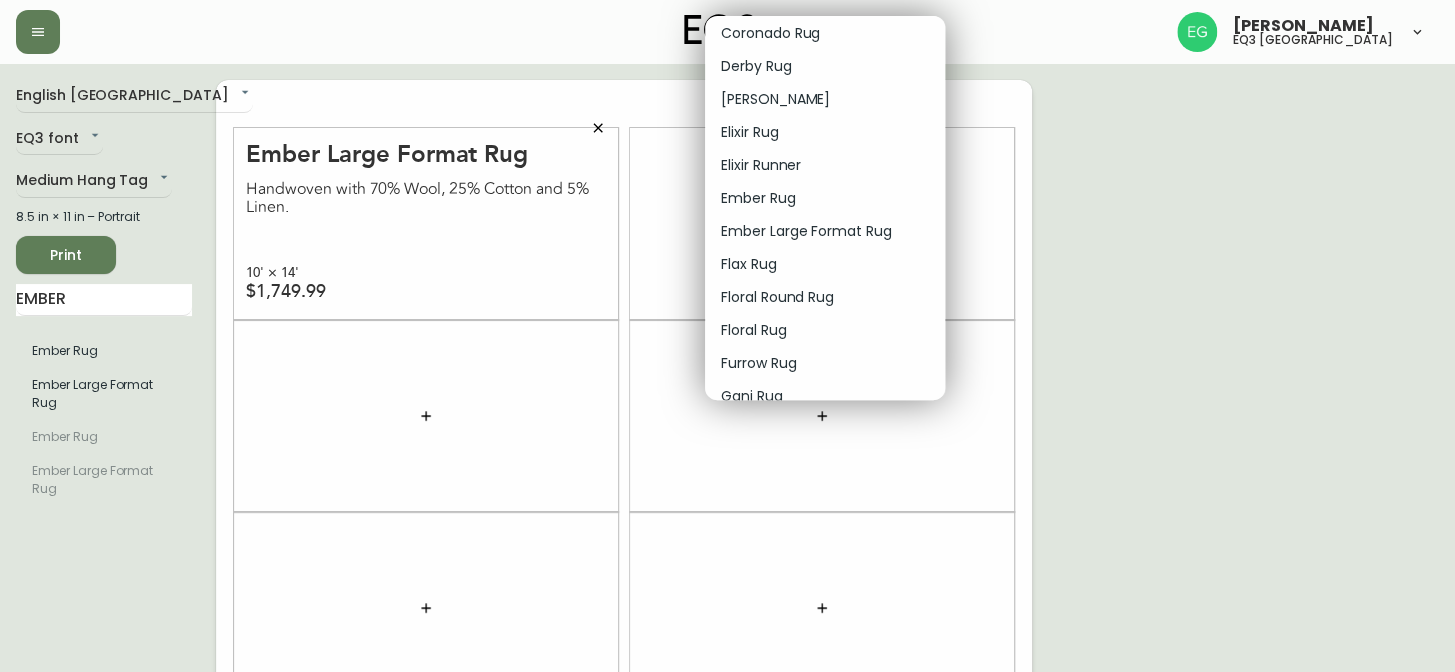 scroll, scrollTop: 545, scrollLeft: 0, axis: vertical 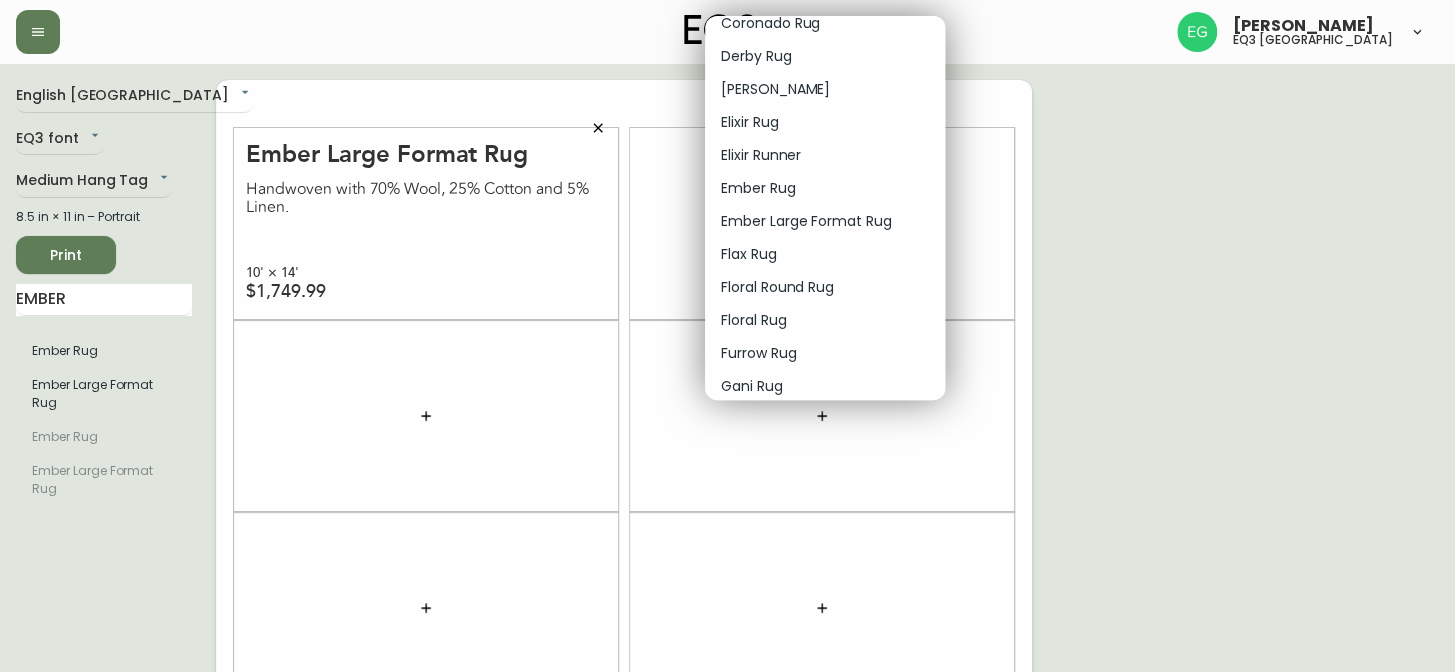 click on "Ember Rug" at bounding box center [758, 188] 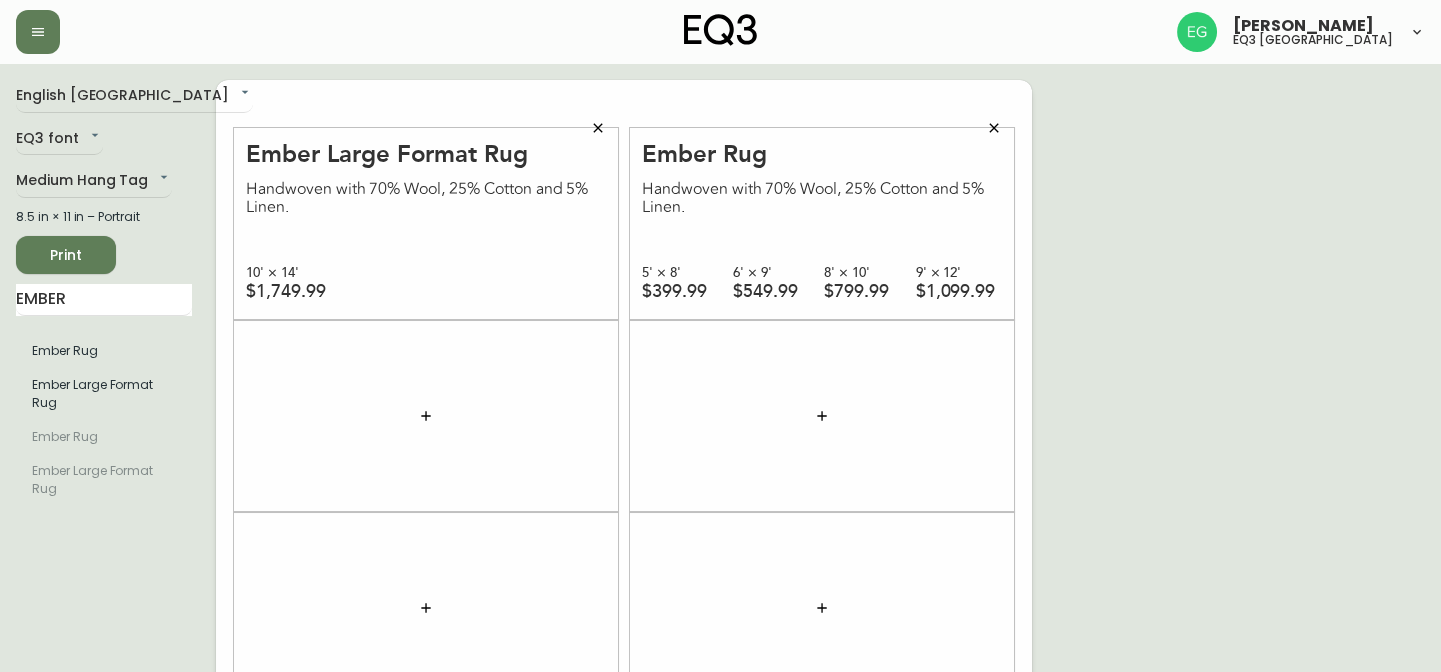 click 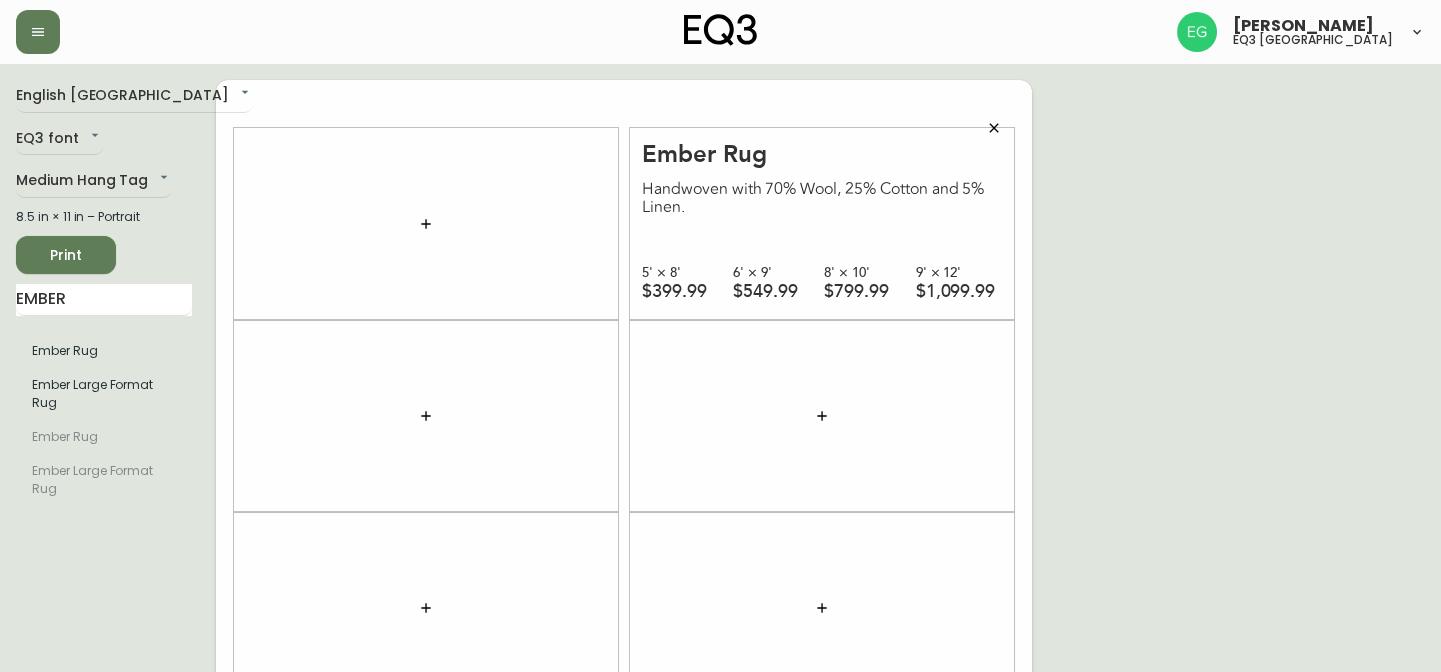click 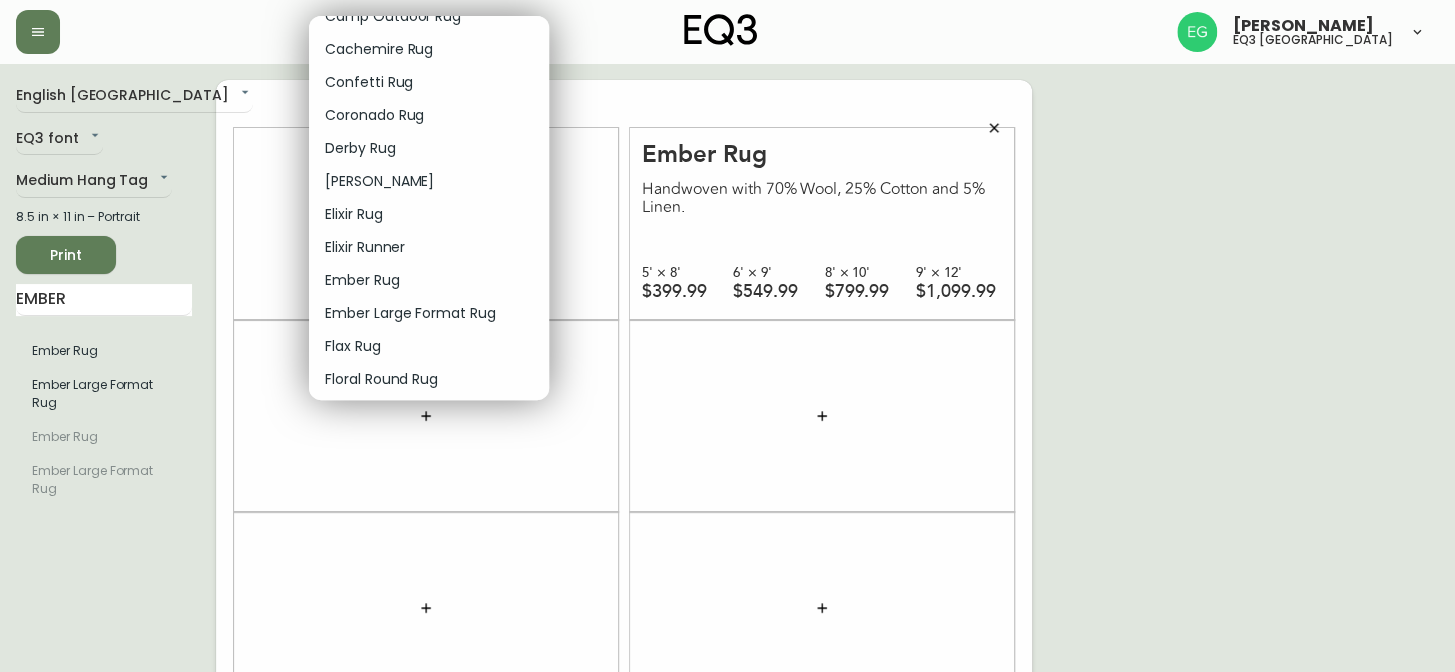 scroll, scrollTop: 454, scrollLeft: 0, axis: vertical 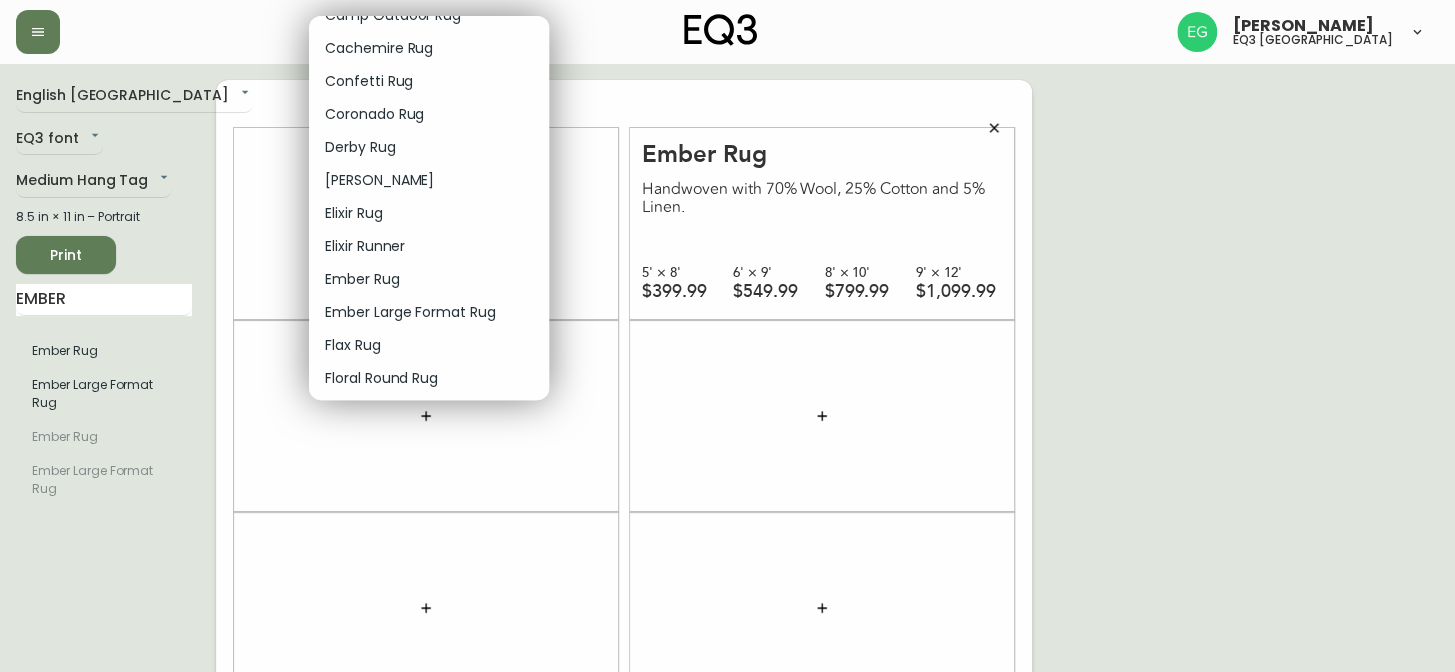 click on "Ember Rug" at bounding box center [362, 279] 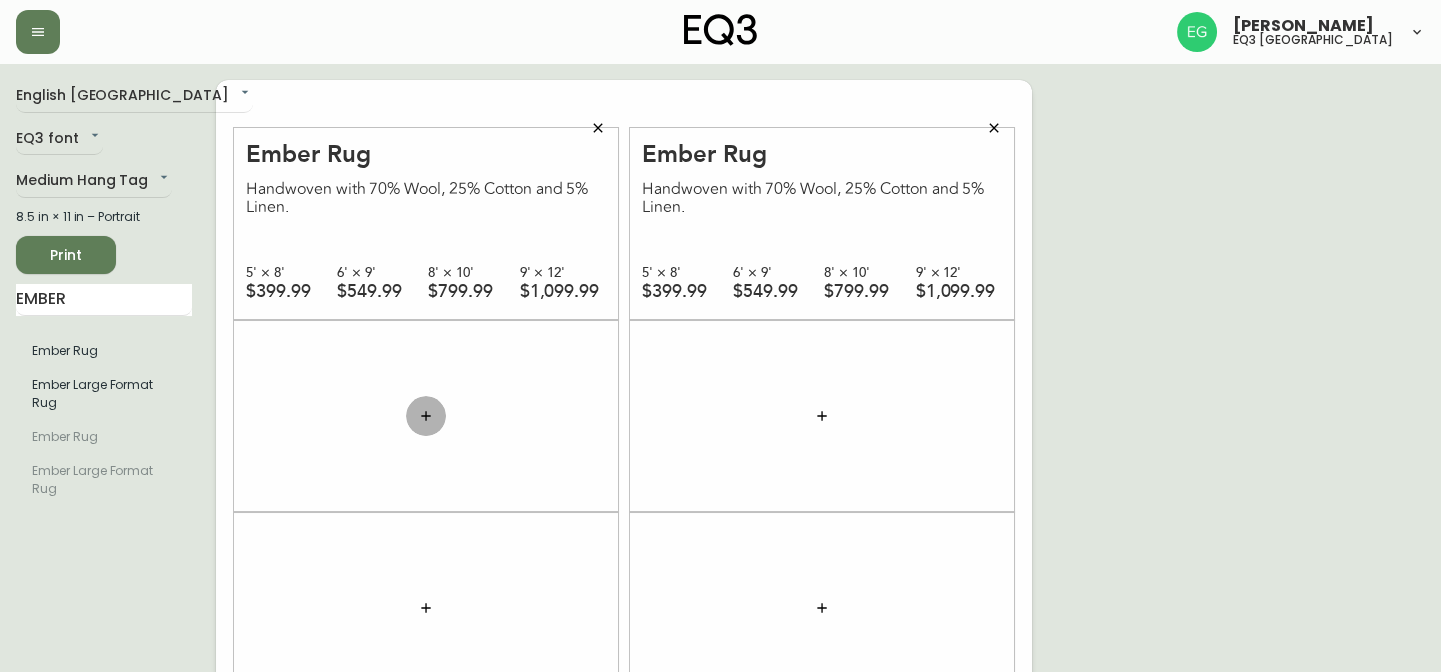 click 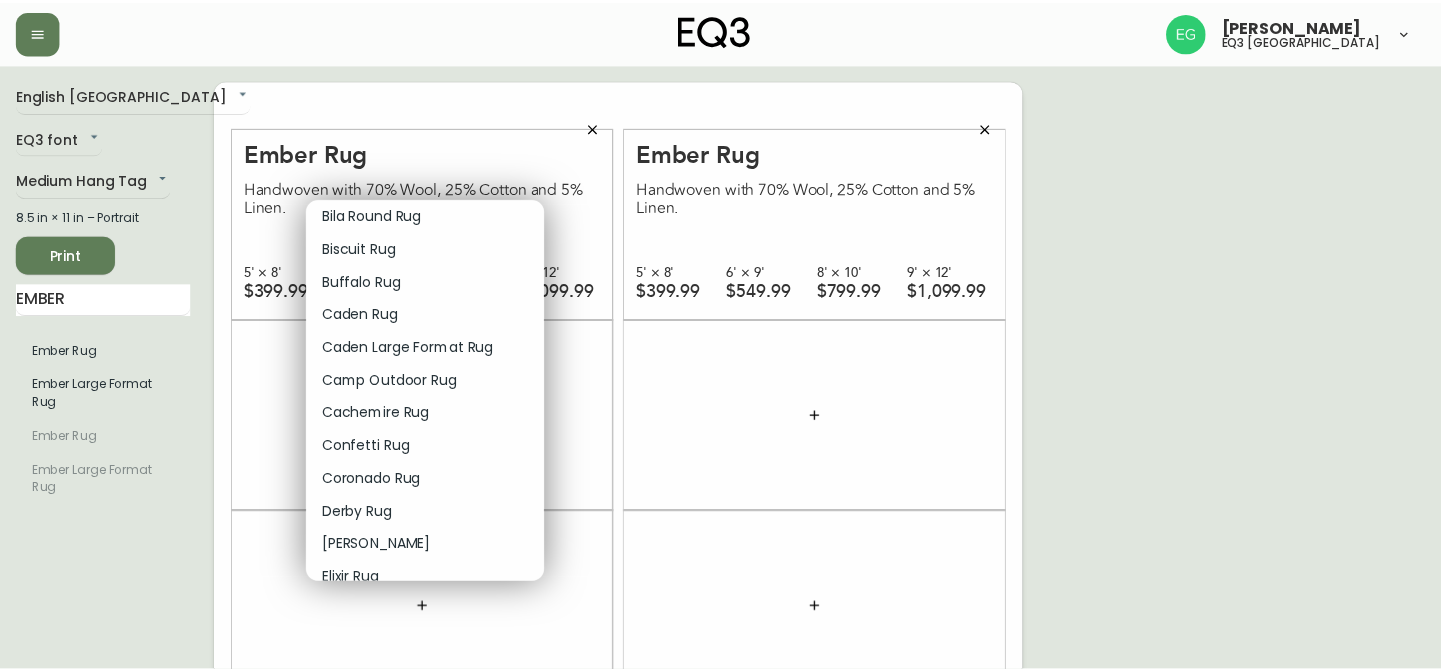 scroll, scrollTop: 363, scrollLeft: 0, axis: vertical 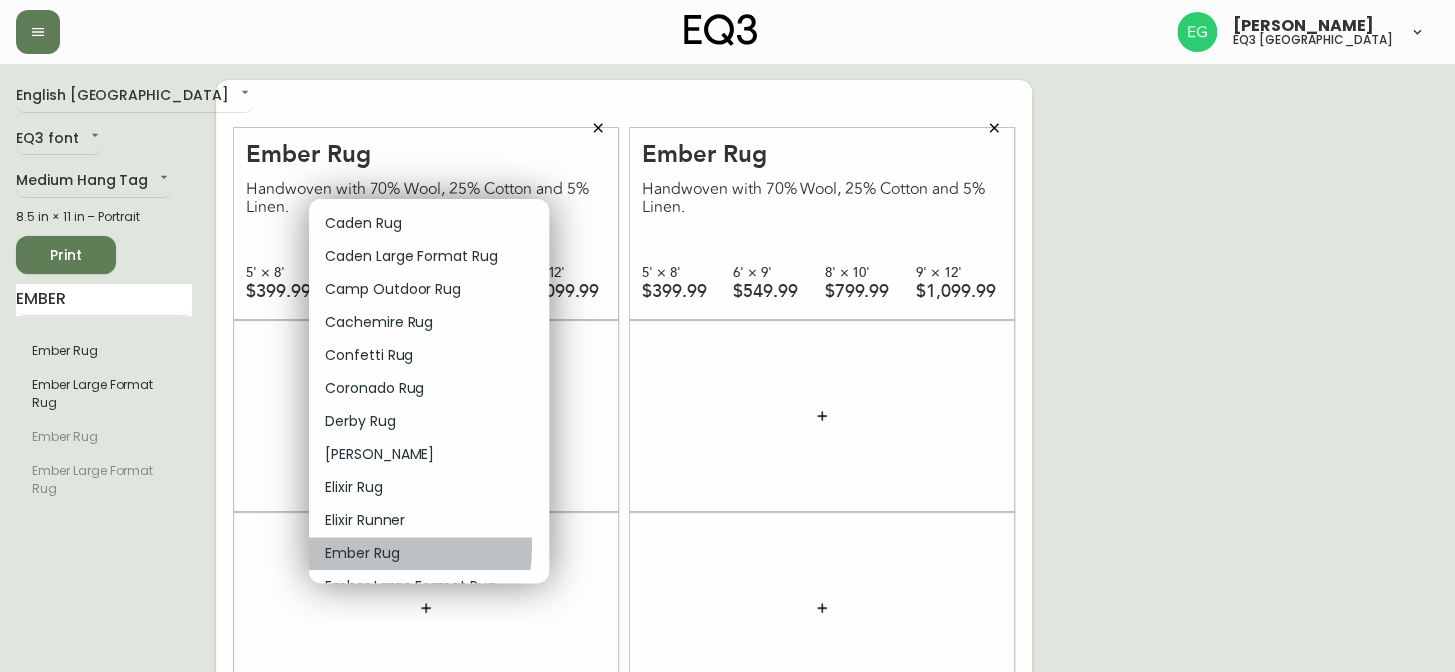 click on "Ember Rug" at bounding box center [362, 553] 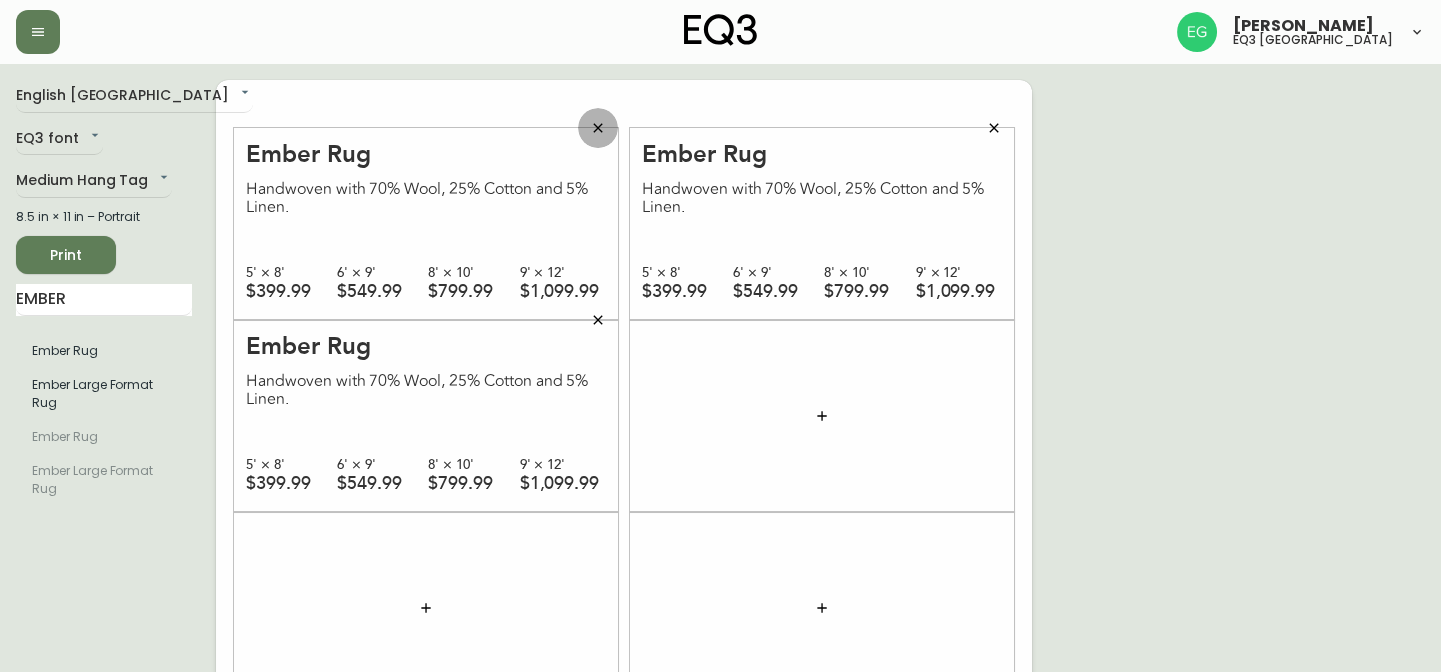 click 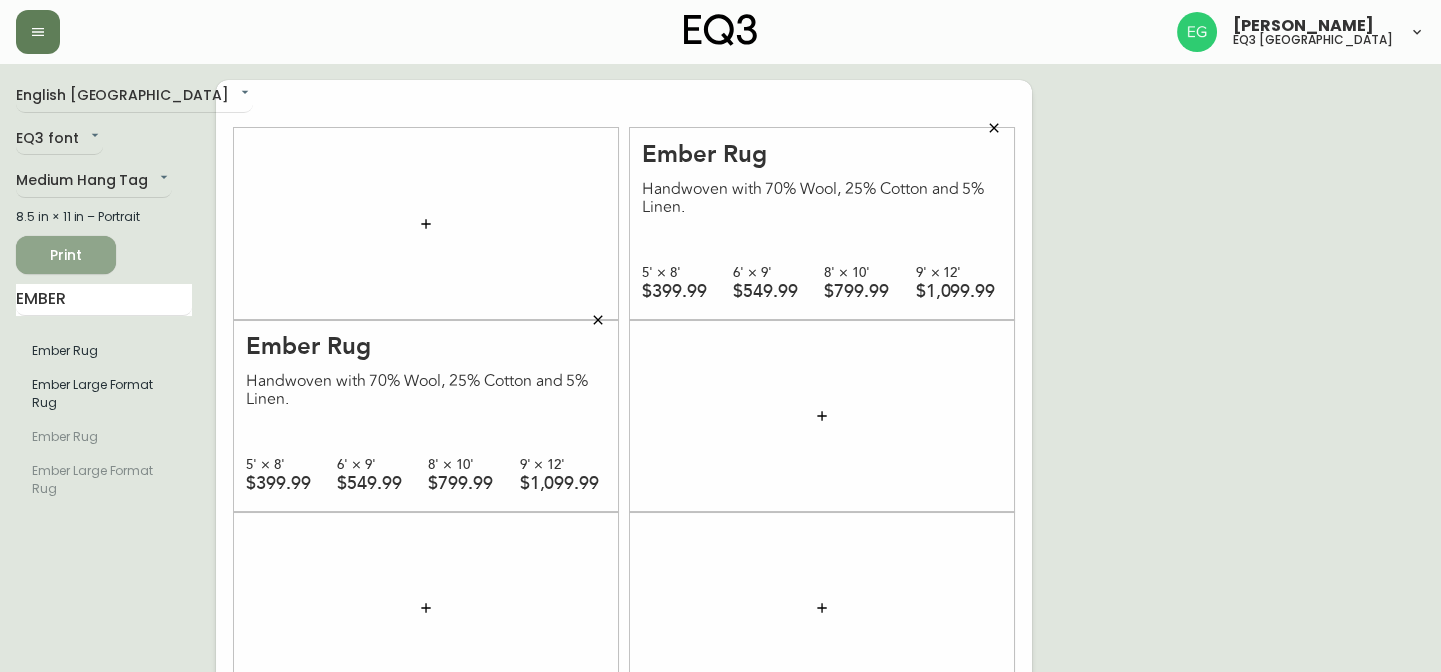 click on "Print" at bounding box center [66, 255] 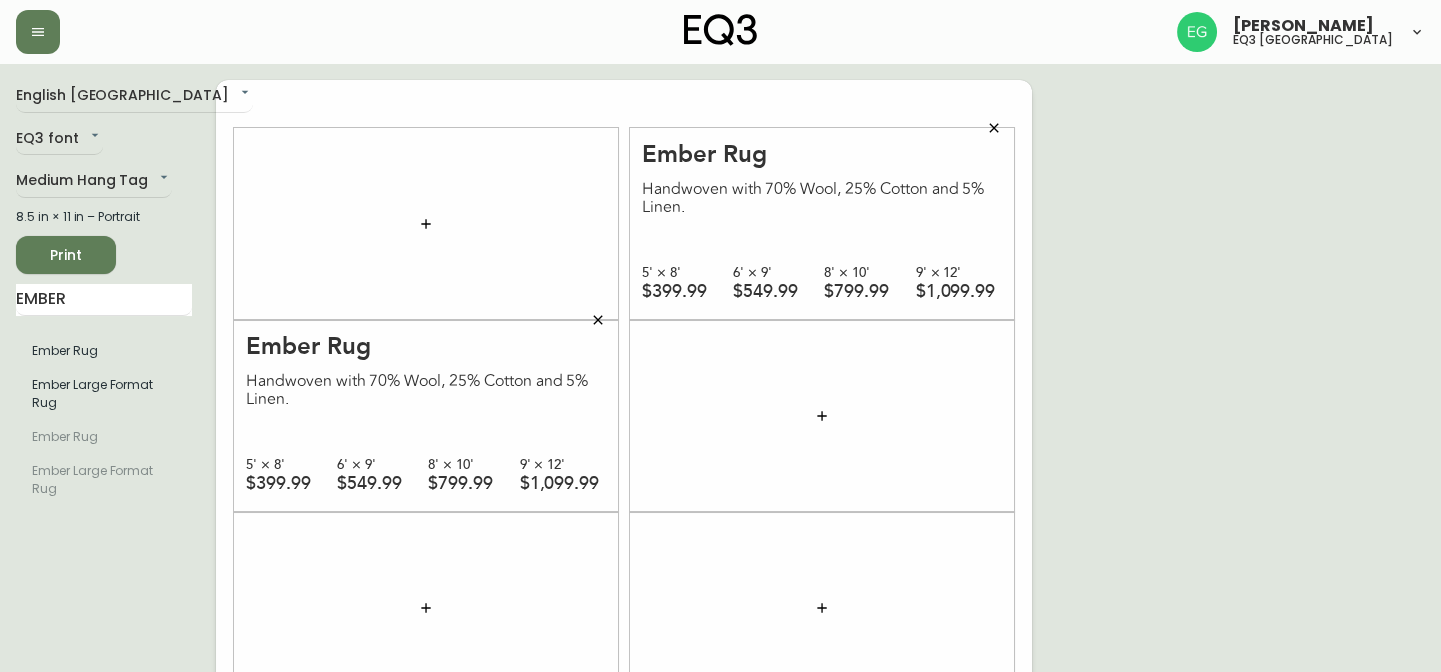 scroll, scrollTop: 0, scrollLeft: 0, axis: both 